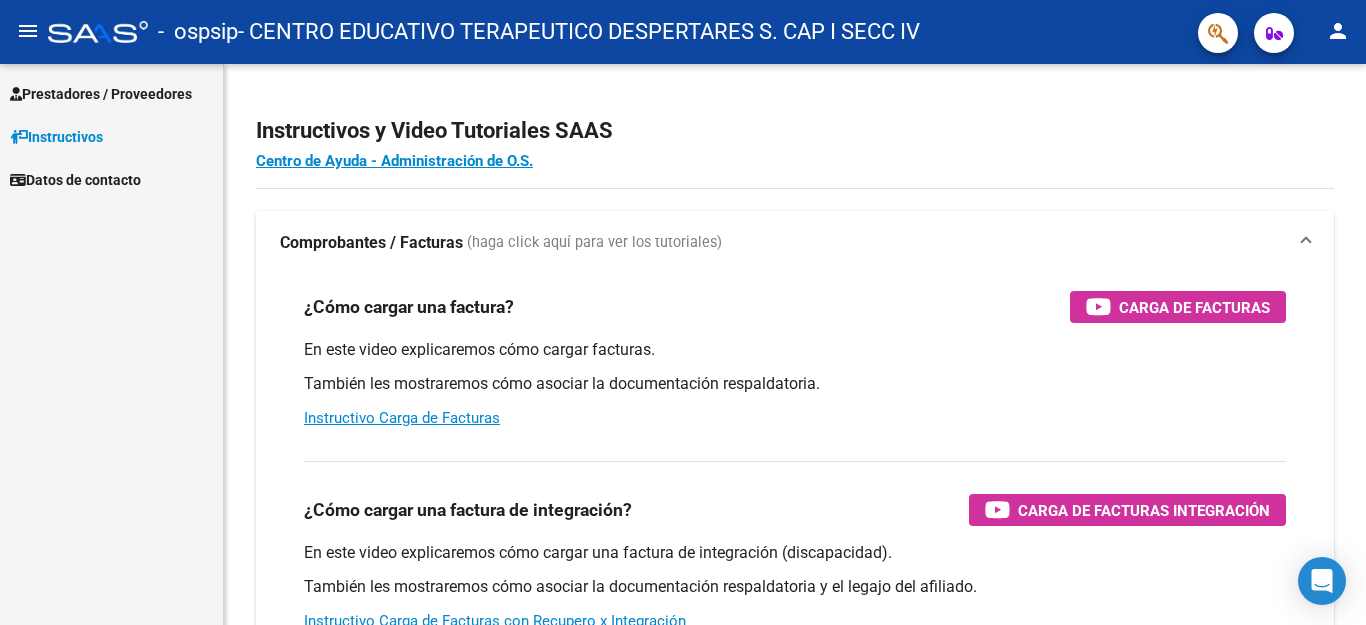 scroll, scrollTop: 0, scrollLeft: 0, axis: both 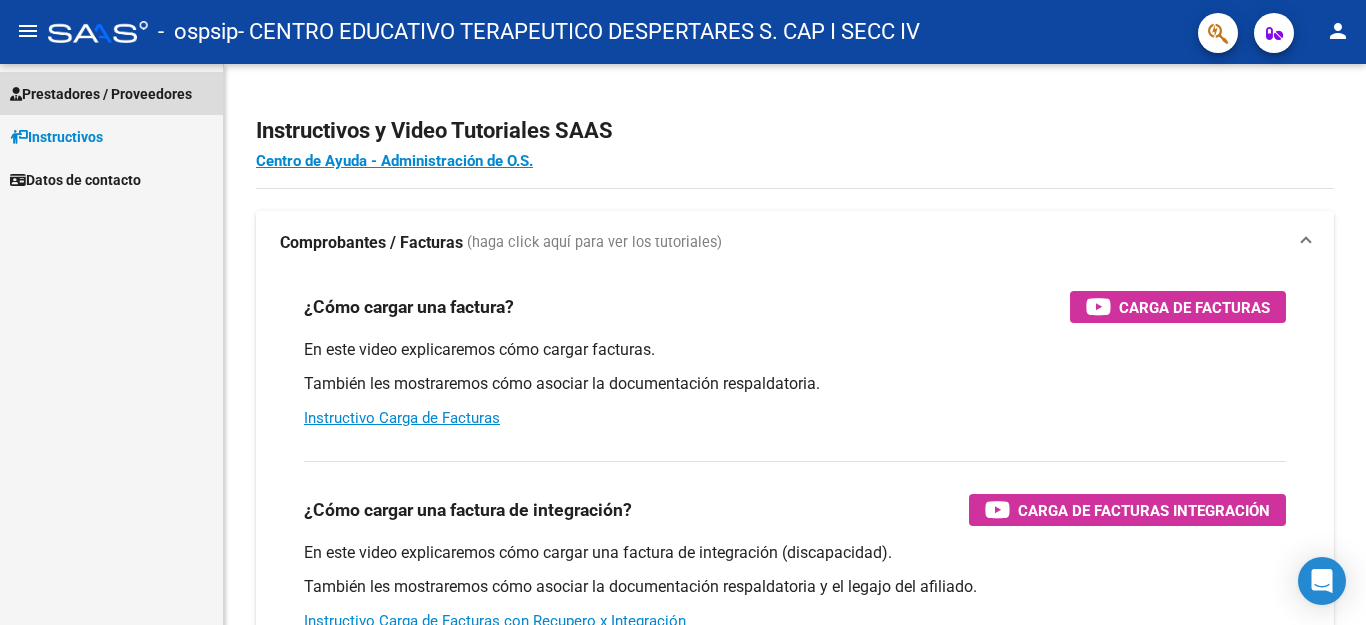 click on "Prestadores / Proveedores" at bounding box center (101, 94) 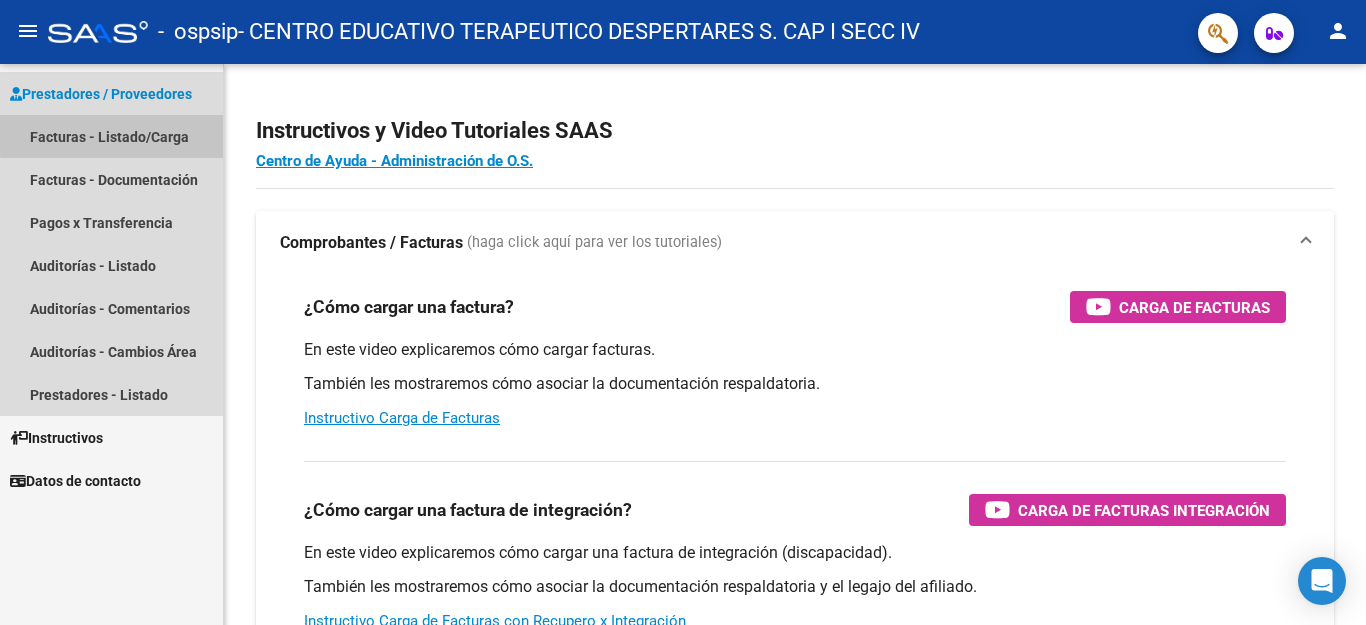 click on "Facturas - Listado/Carga" at bounding box center (111, 136) 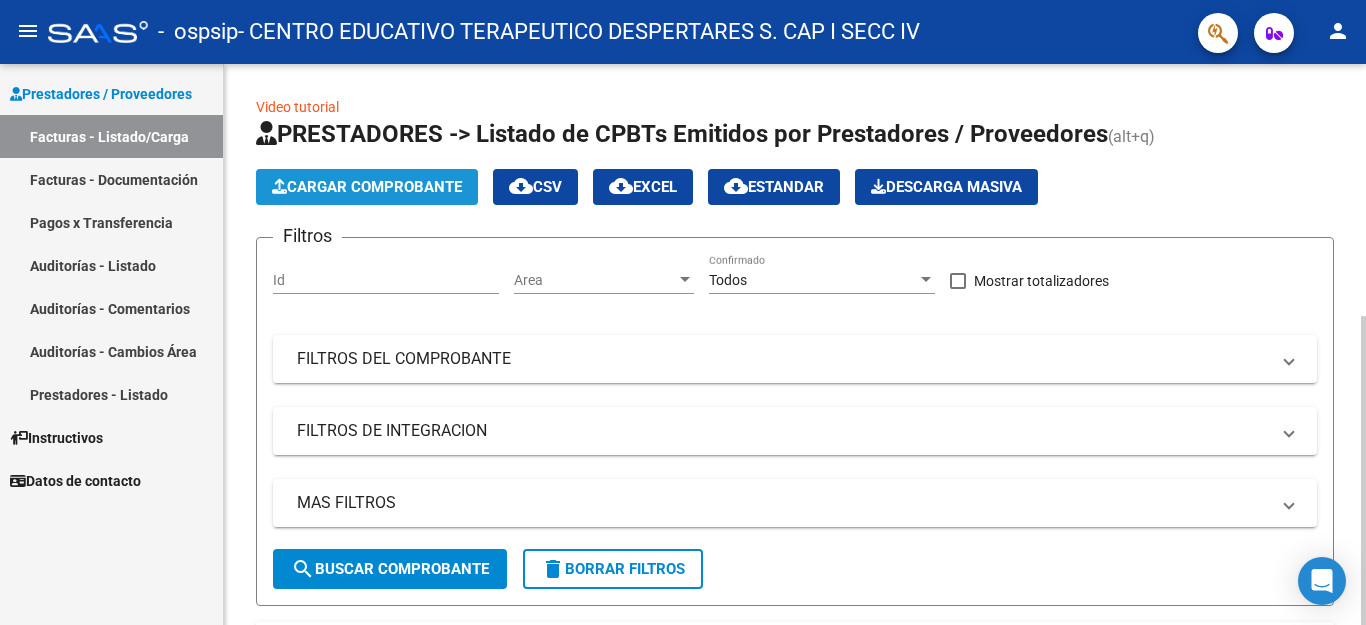 click on "Cargar Comprobante" 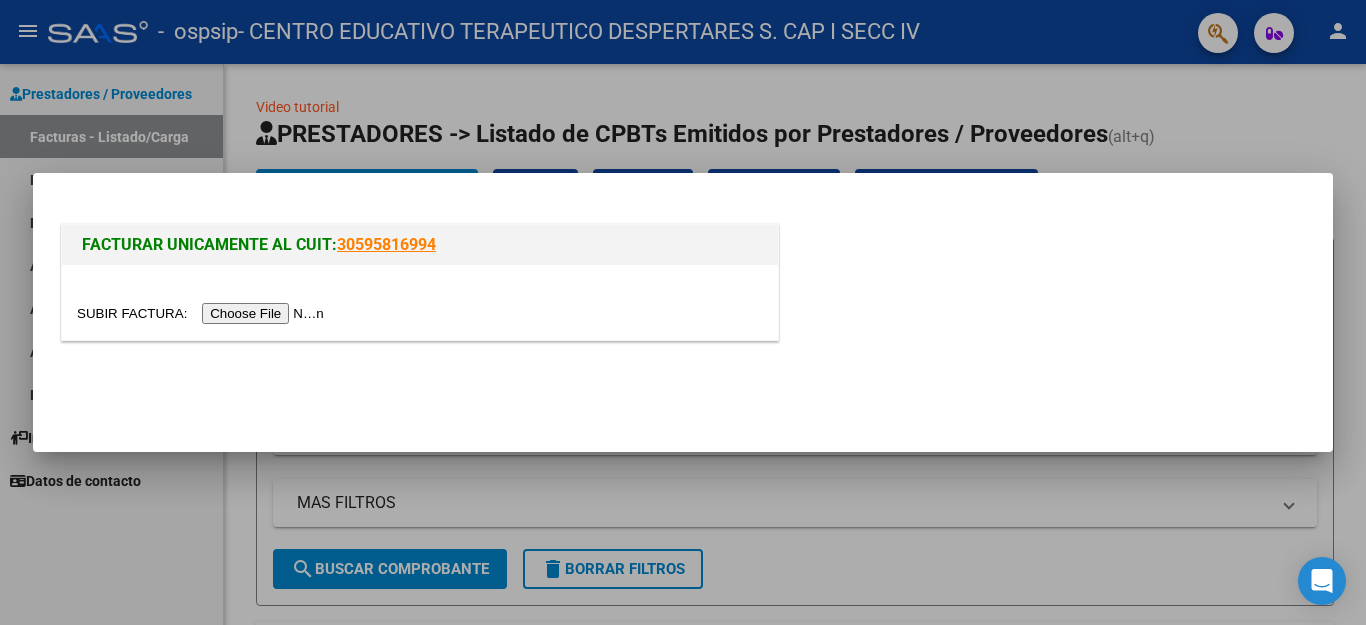 click at bounding box center [203, 313] 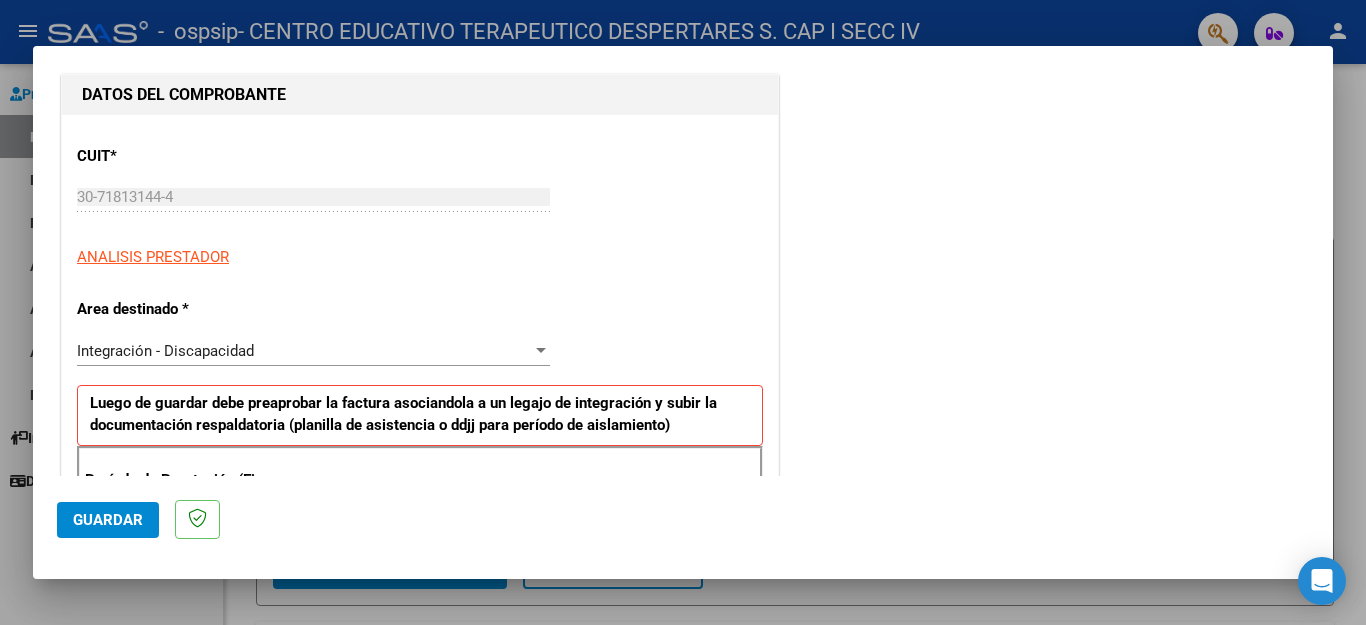 scroll, scrollTop: 210, scrollLeft: 0, axis: vertical 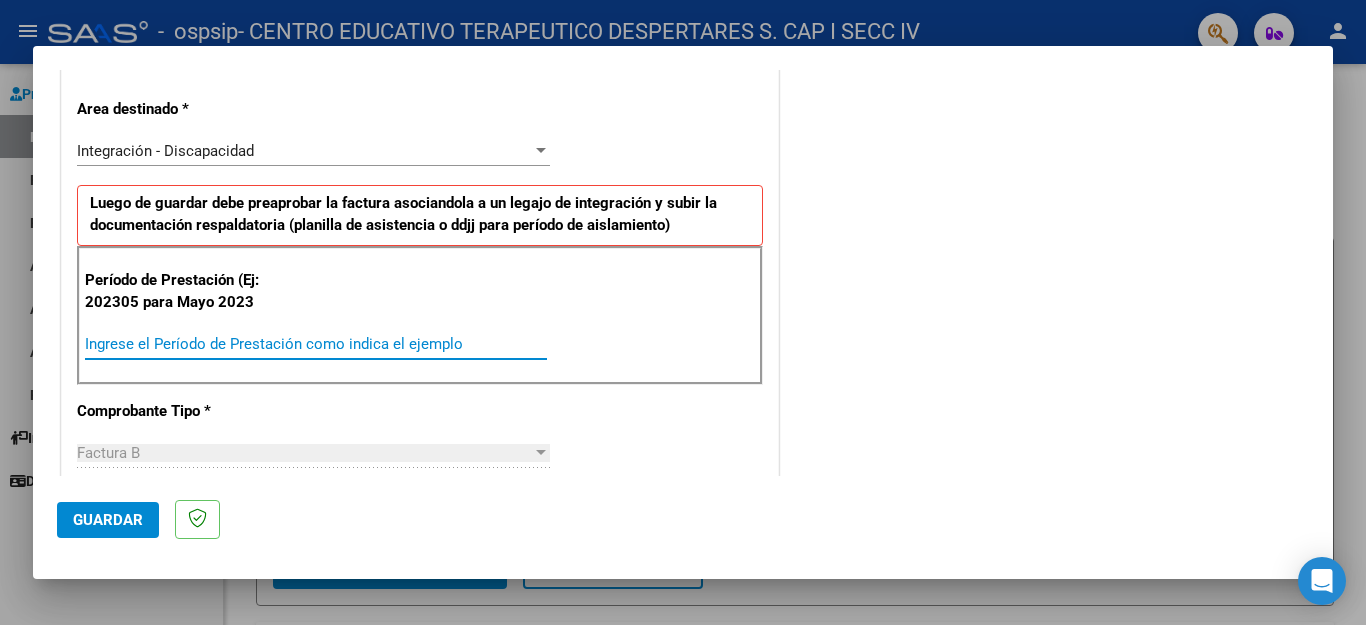 click on "Ingrese el Período de Prestación como indica el ejemplo" at bounding box center [316, 344] 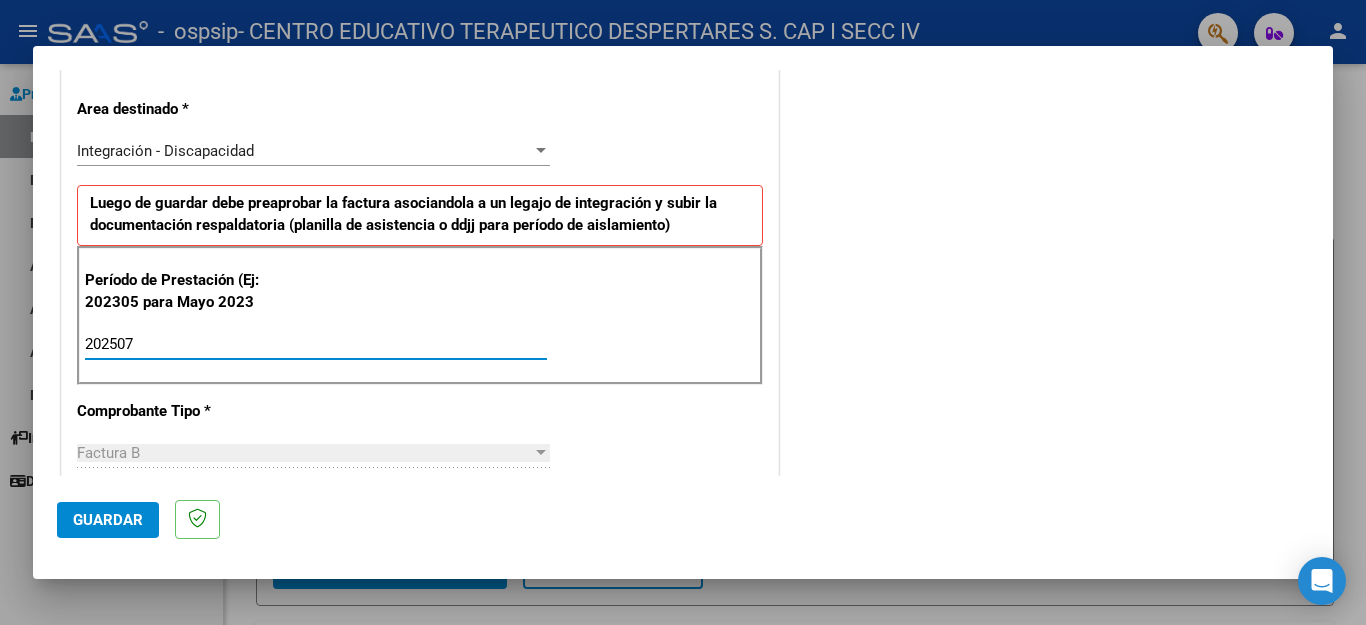 type on "202507" 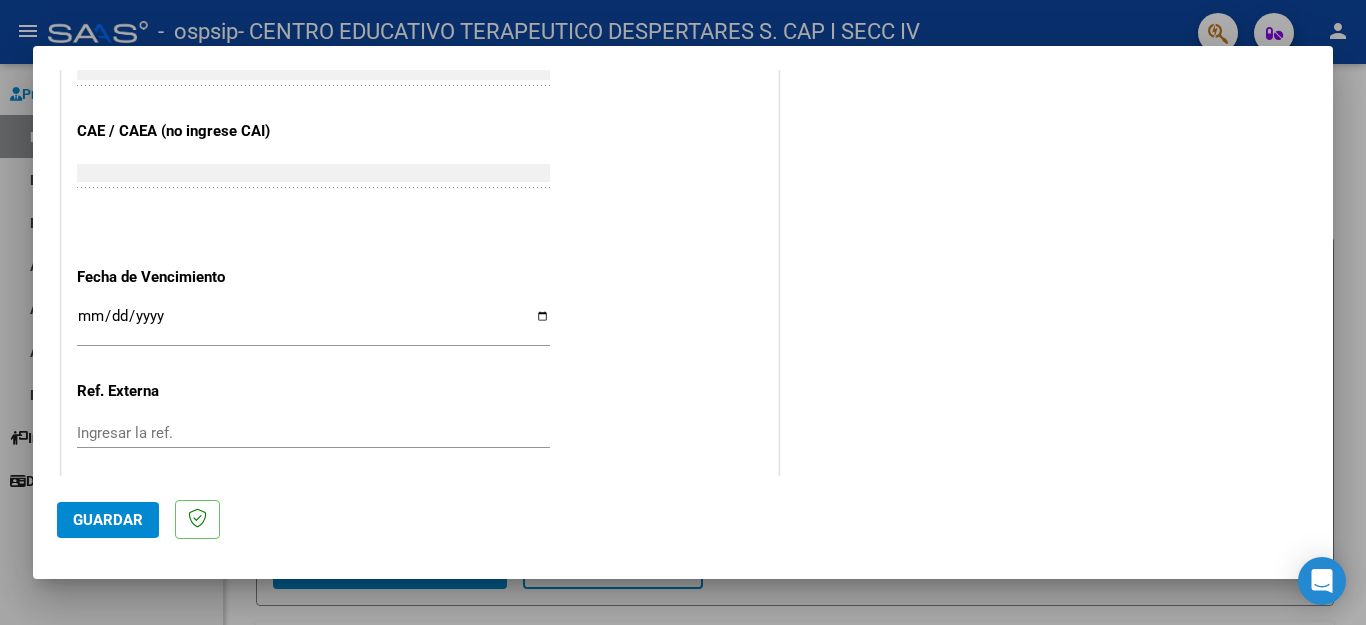 scroll, scrollTop: 1210, scrollLeft: 0, axis: vertical 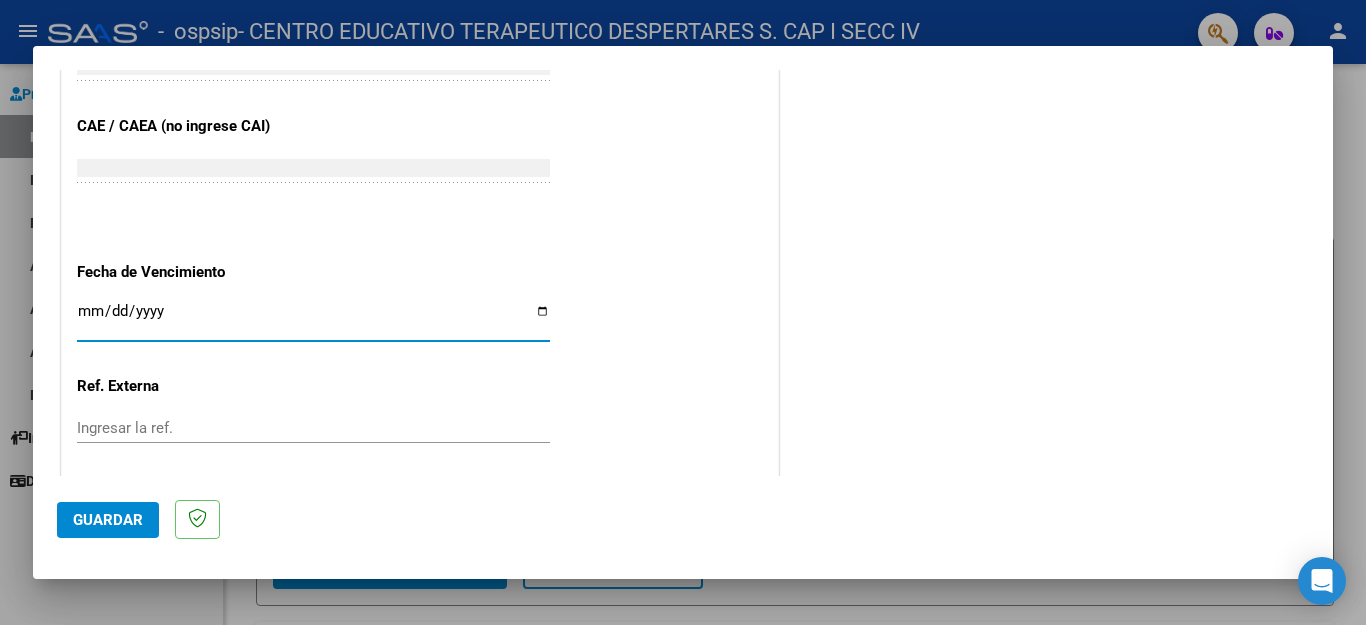 click on "Ingresar la fecha" at bounding box center (313, 319) 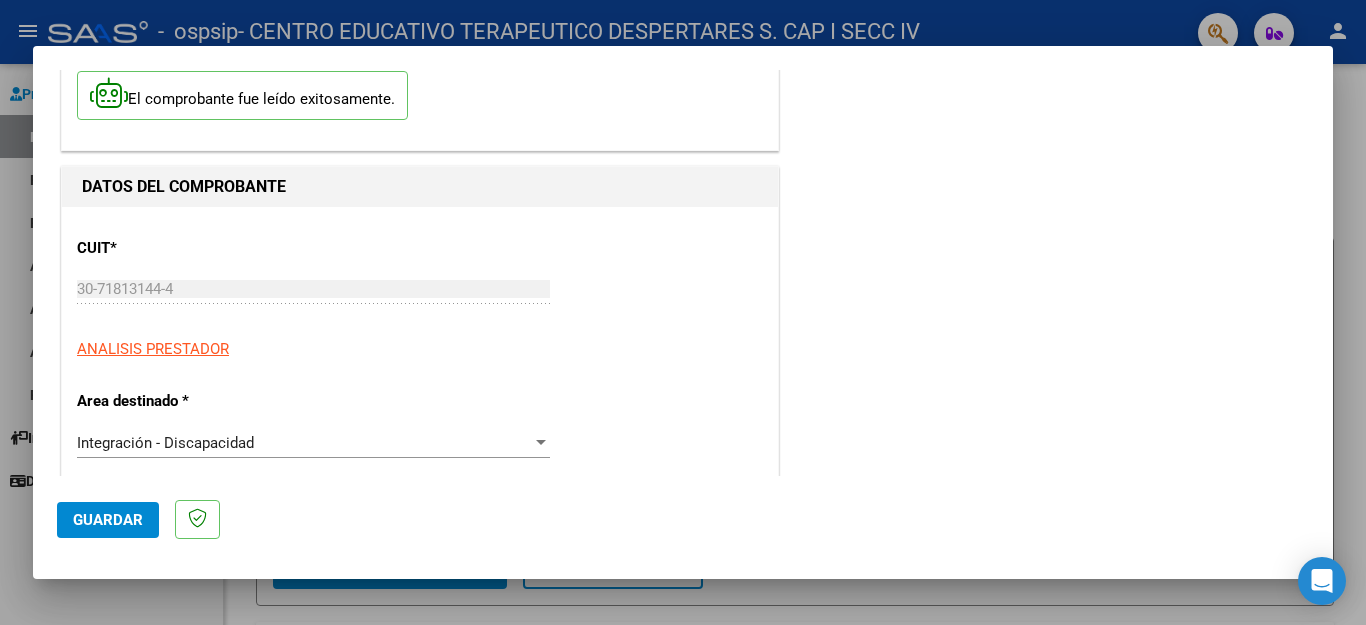 scroll, scrollTop: 0, scrollLeft: 0, axis: both 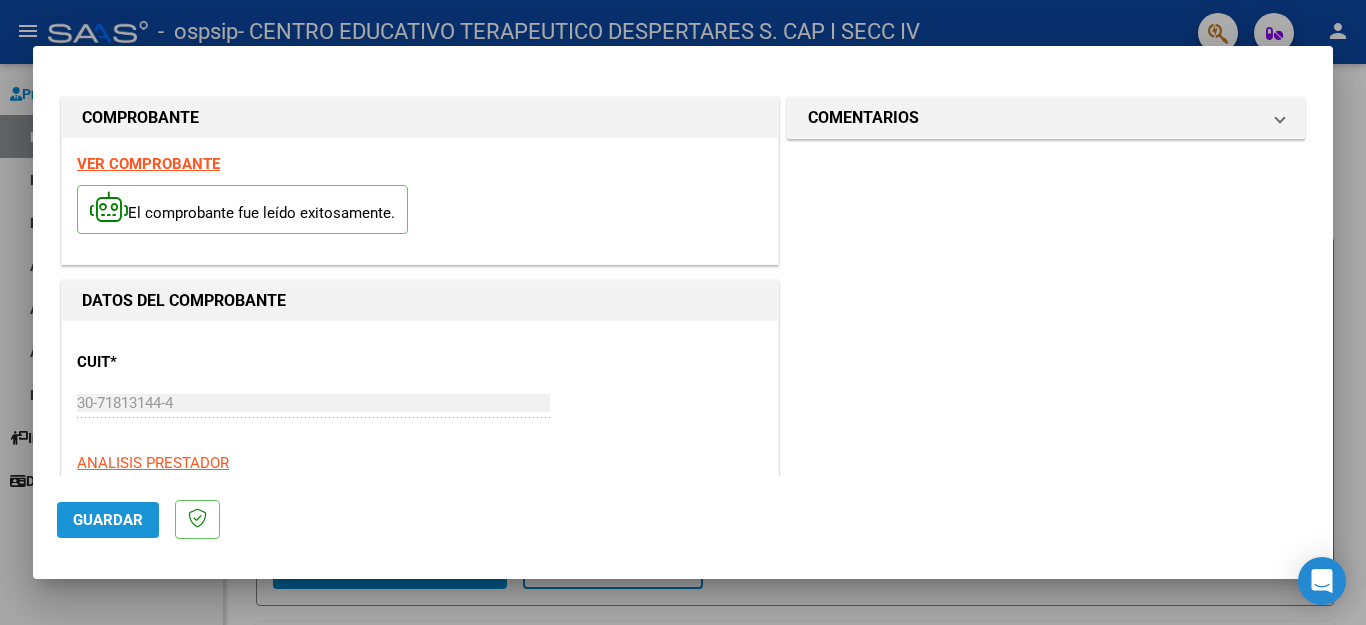 click on "Guardar" 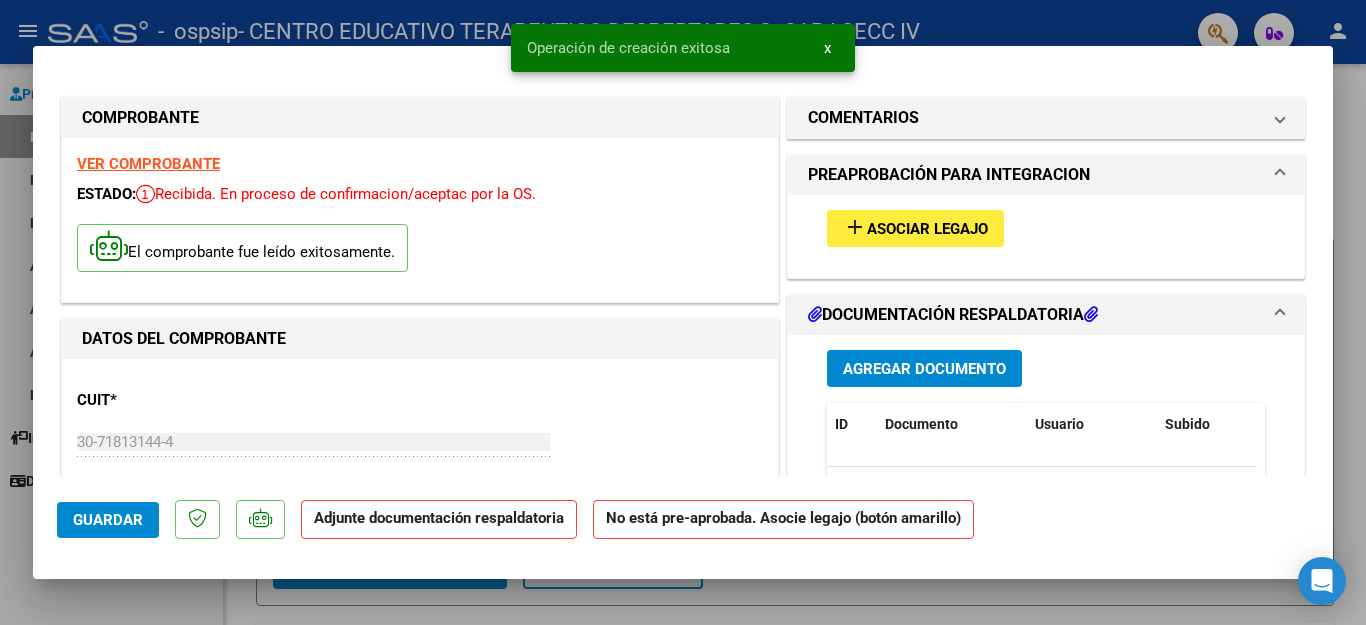 click on "Asociar Legajo" at bounding box center (927, 229) 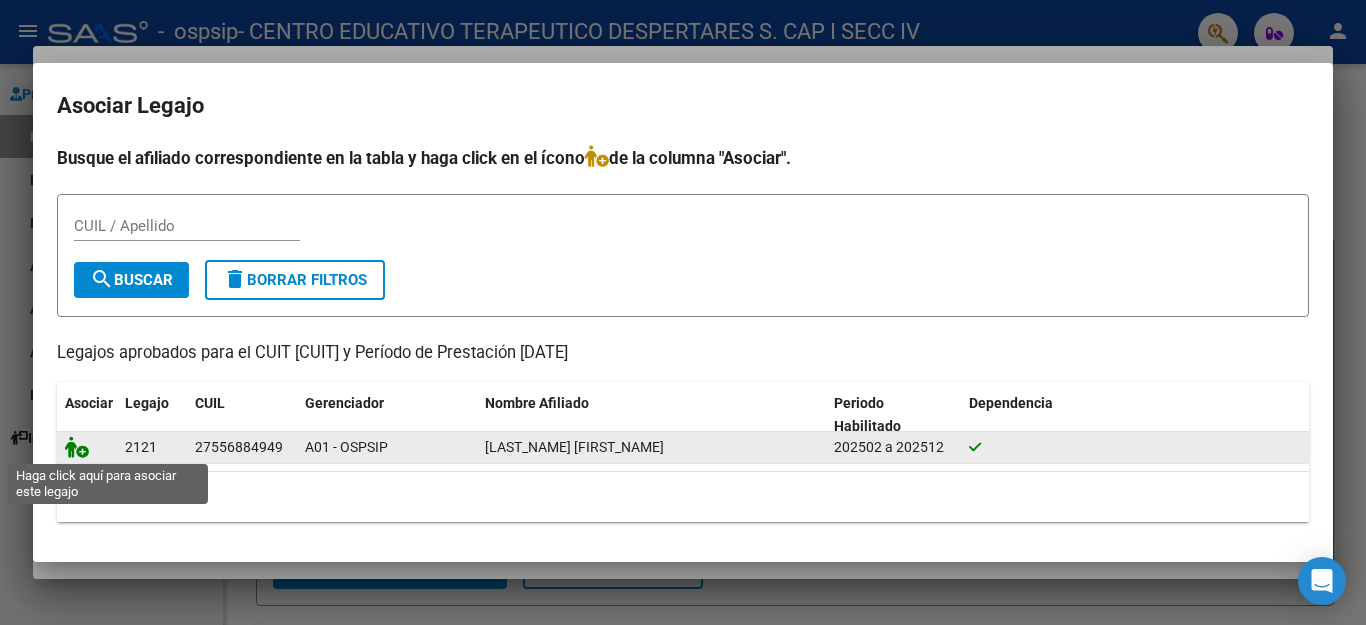 click 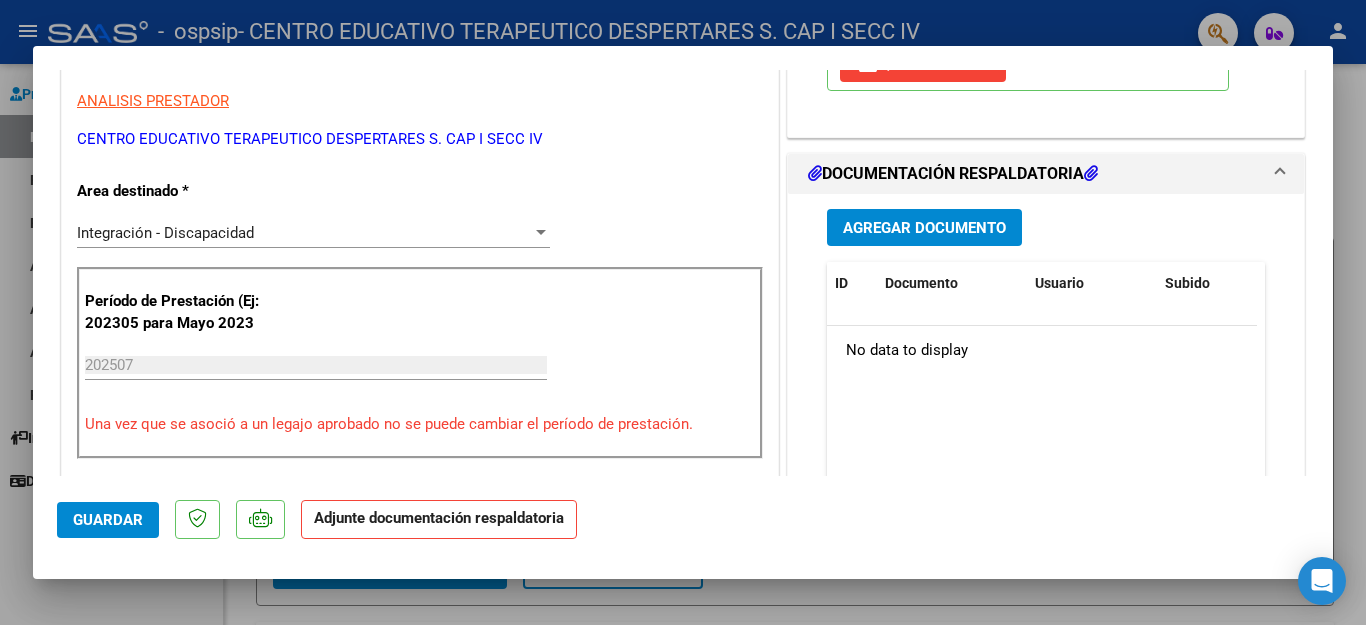 scroll, scrollTop: 409, scrollLeft: 0, axis: vertical 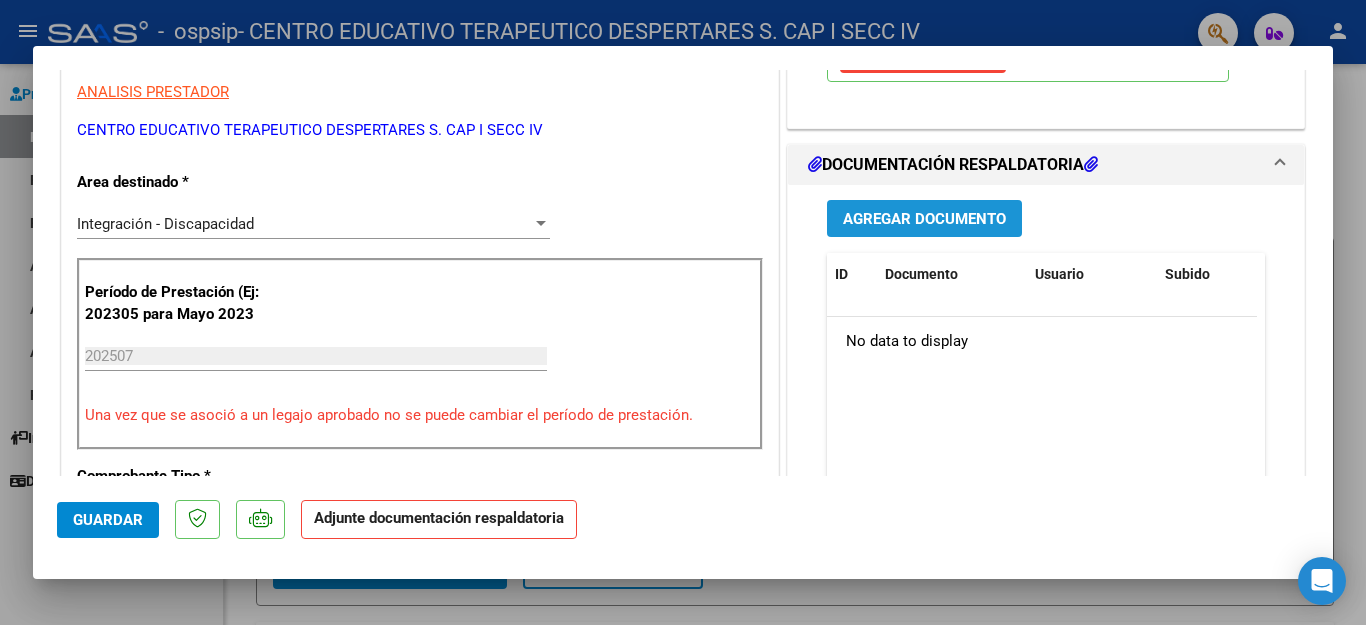 click on "Agregar Documento" at bounding box center [924, 219] 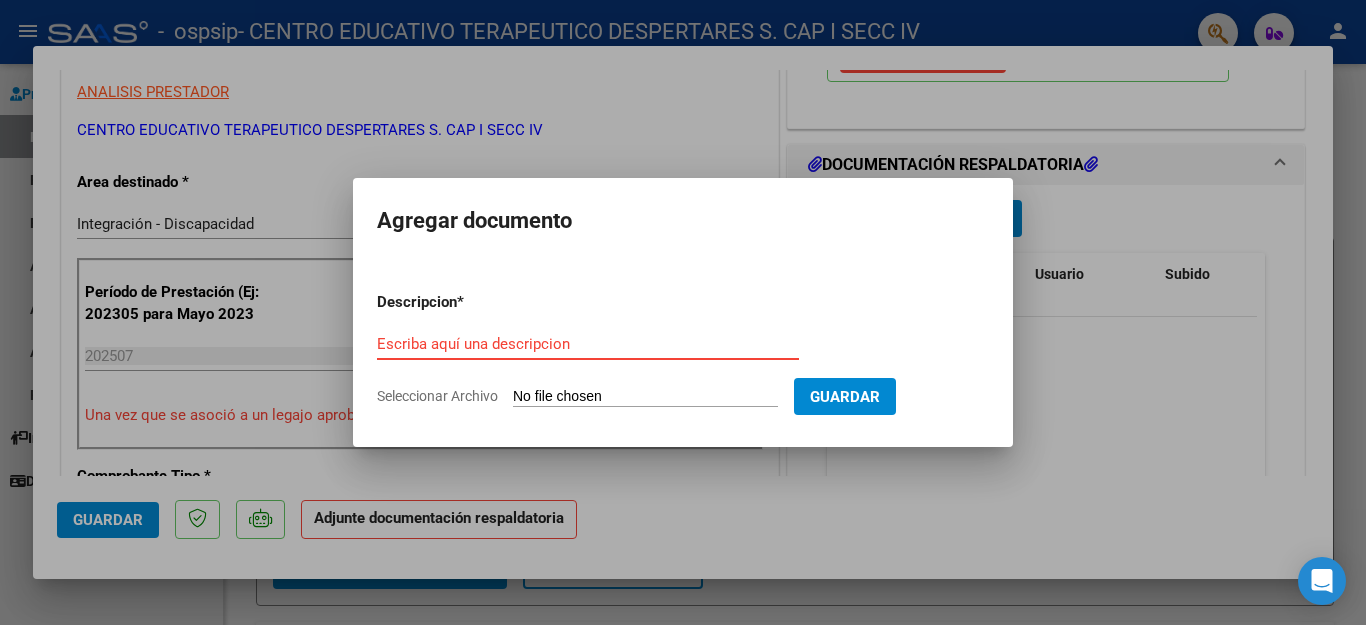 click on "Escriba aquí una descripcion" at bounding box center [588, 344] 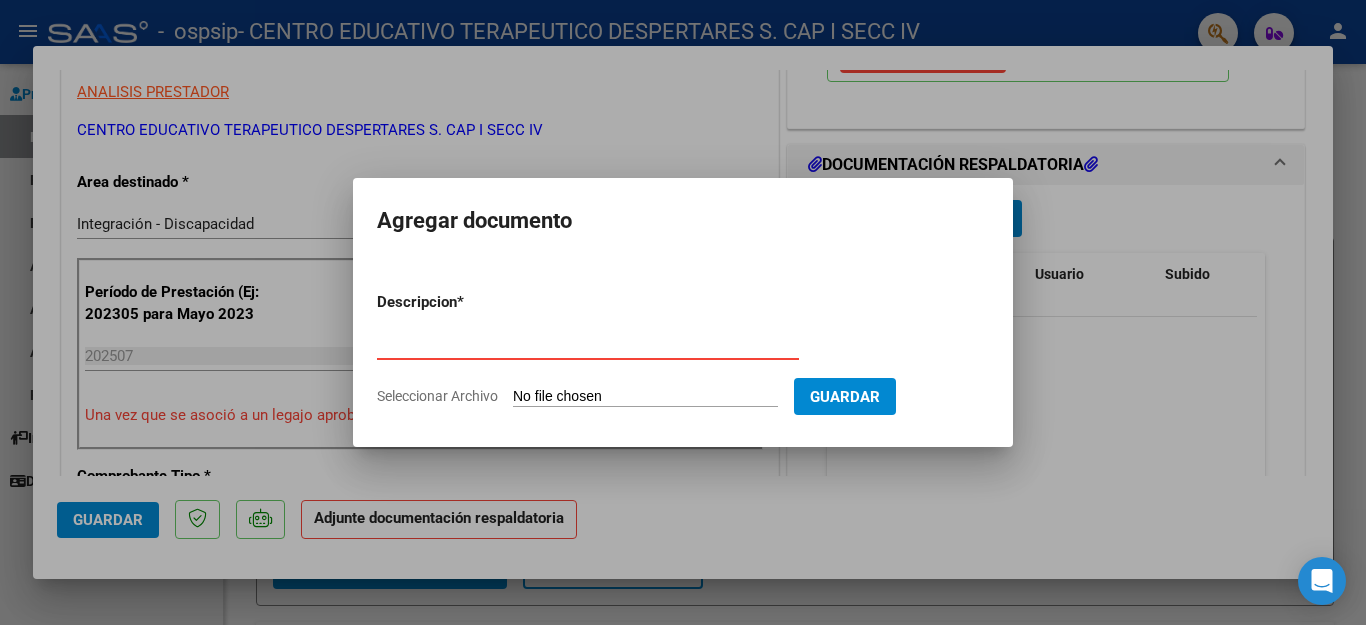 type on "planilla asiistencia" 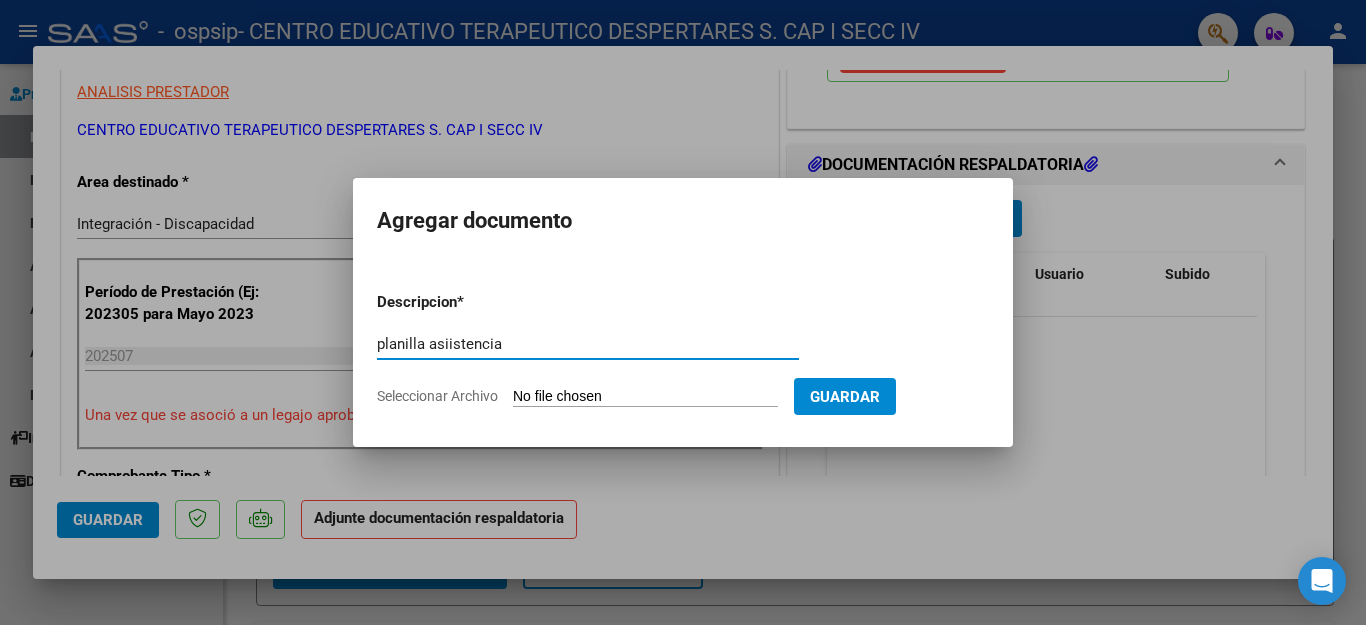 click on "Seleccionar Archivo" 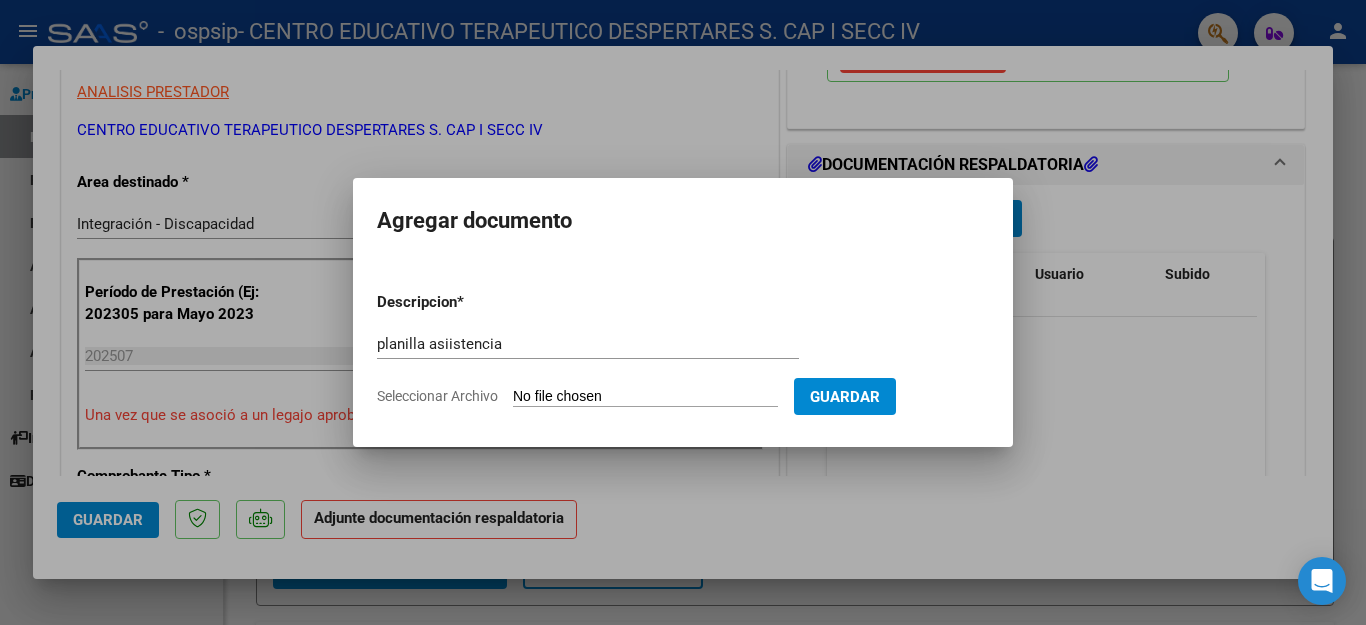 type on "C:\fakepath\PLANILLA ASISTENCIA JULIO [LAST_NAME].pdf" 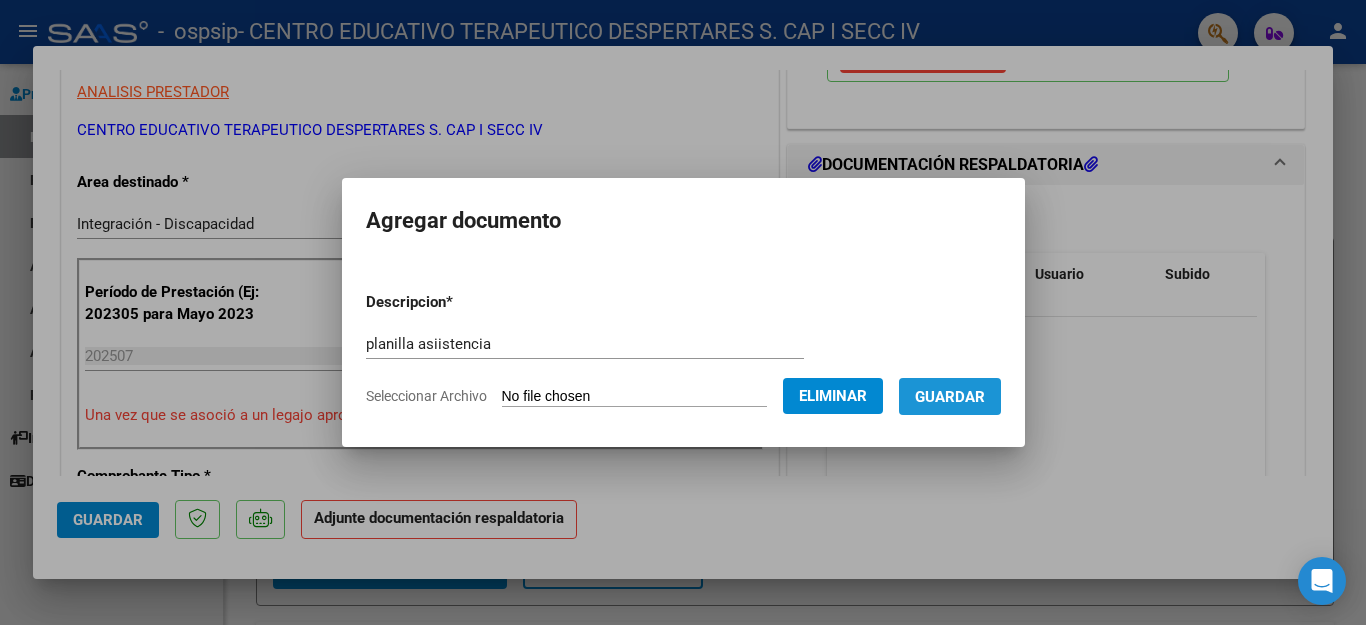 click on "Guardar" at bounding box center (950, 397) 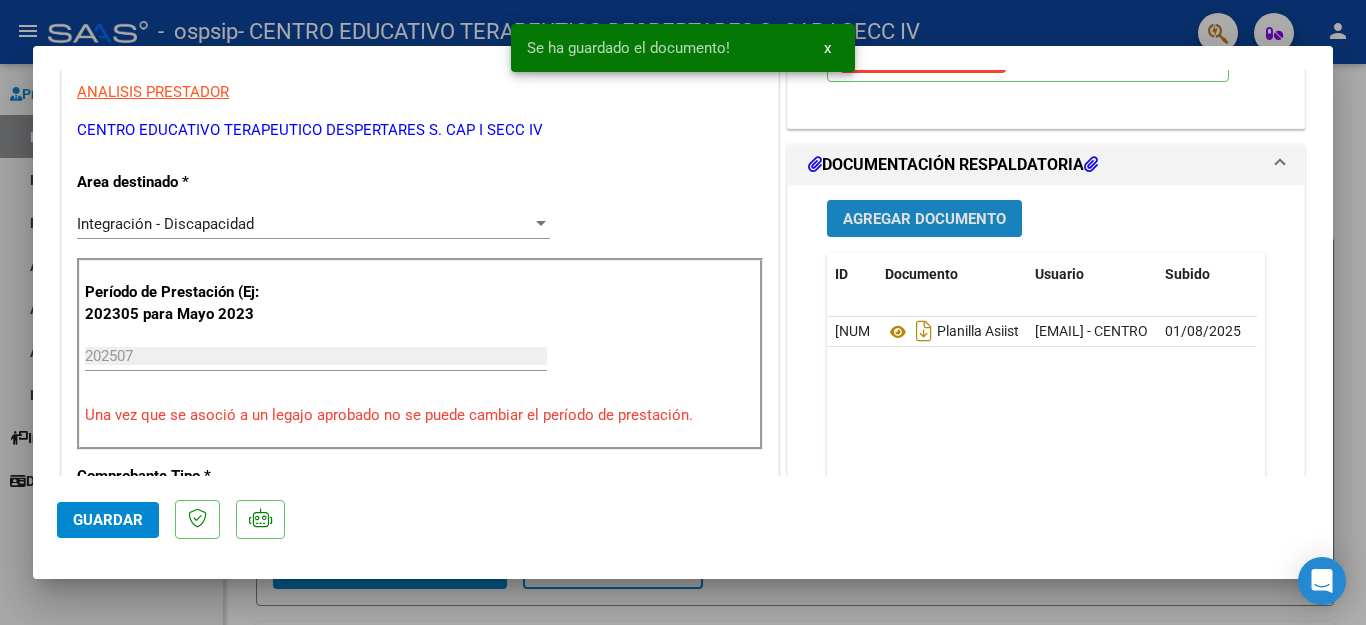 click on "Agregar Documento" at bounding box center [924, 219] 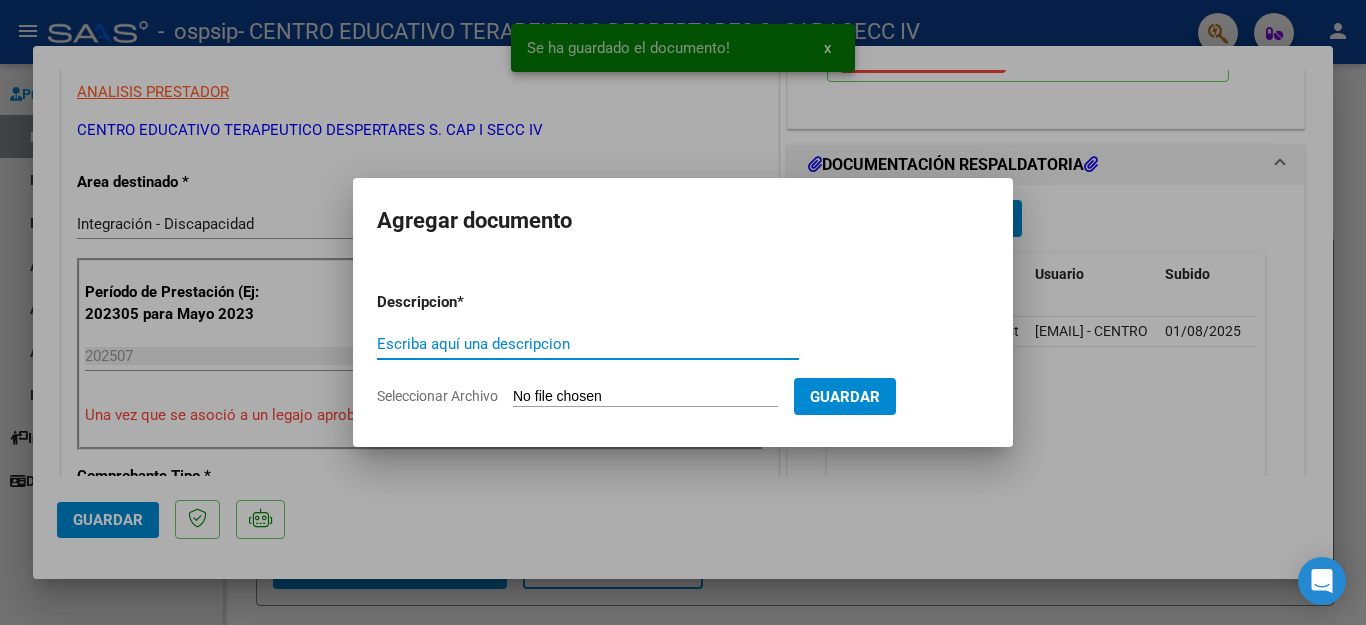 click on "Escriba aquí una descripcion" at bounding box center [588, 344] 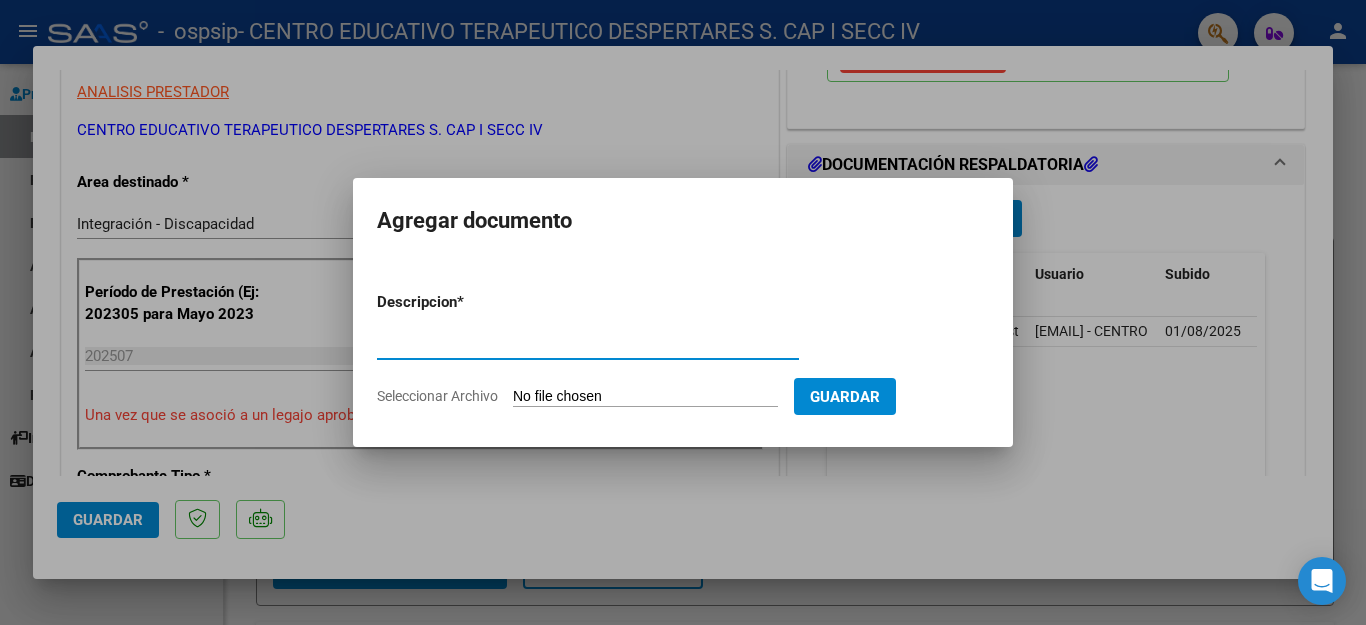 type on "autorizacion" 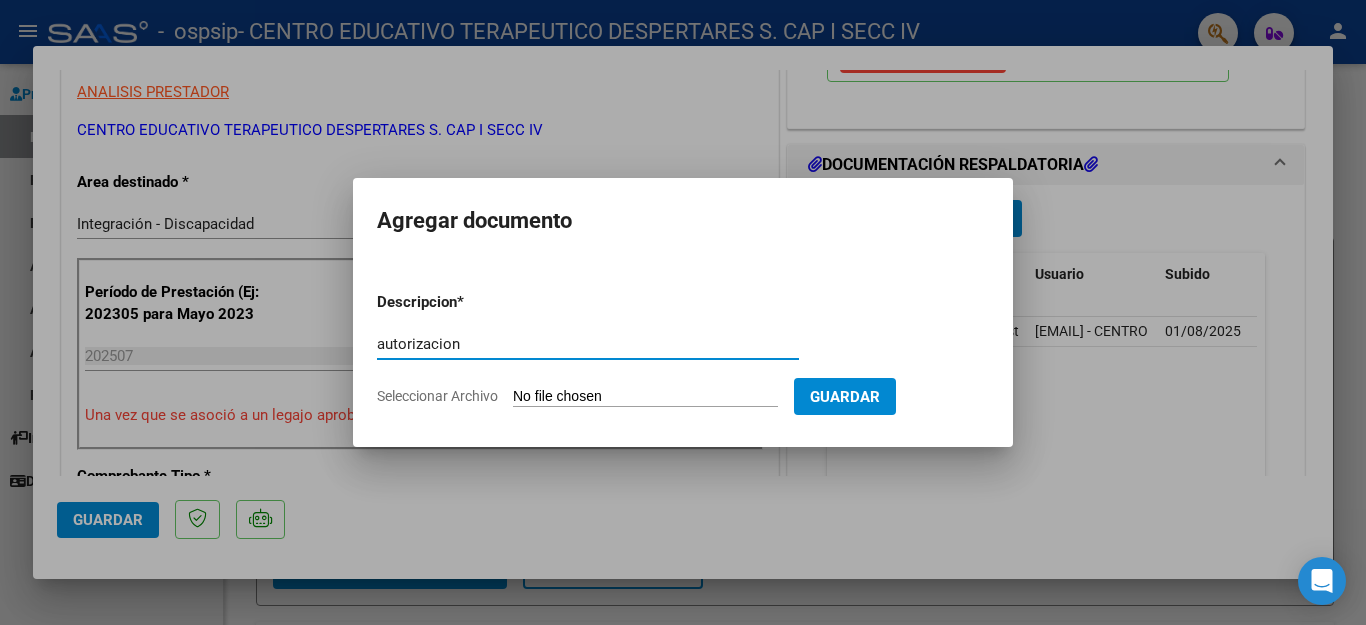 click on "Seleccionar Archivo" 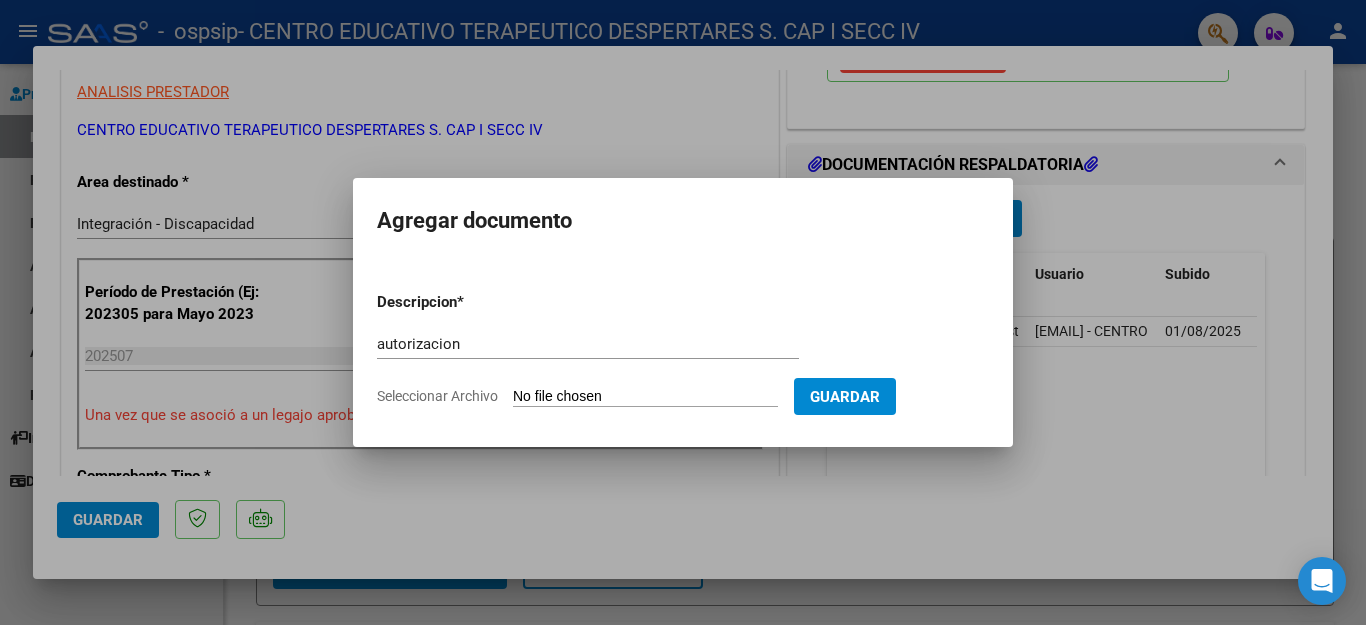 type on "C:\fakepath\AUTORIZACION CET [LAST_NAME] [FIRST_NAME].pdf" 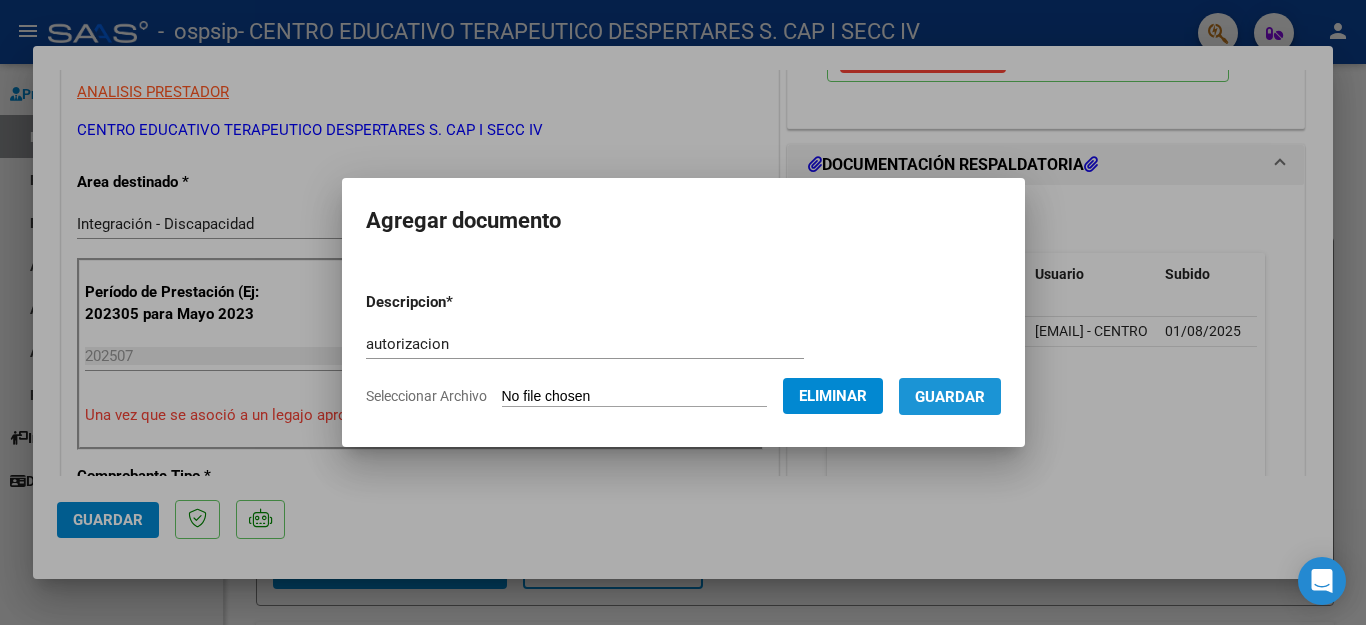click on "Guardar" at bounding box center [950, 397] 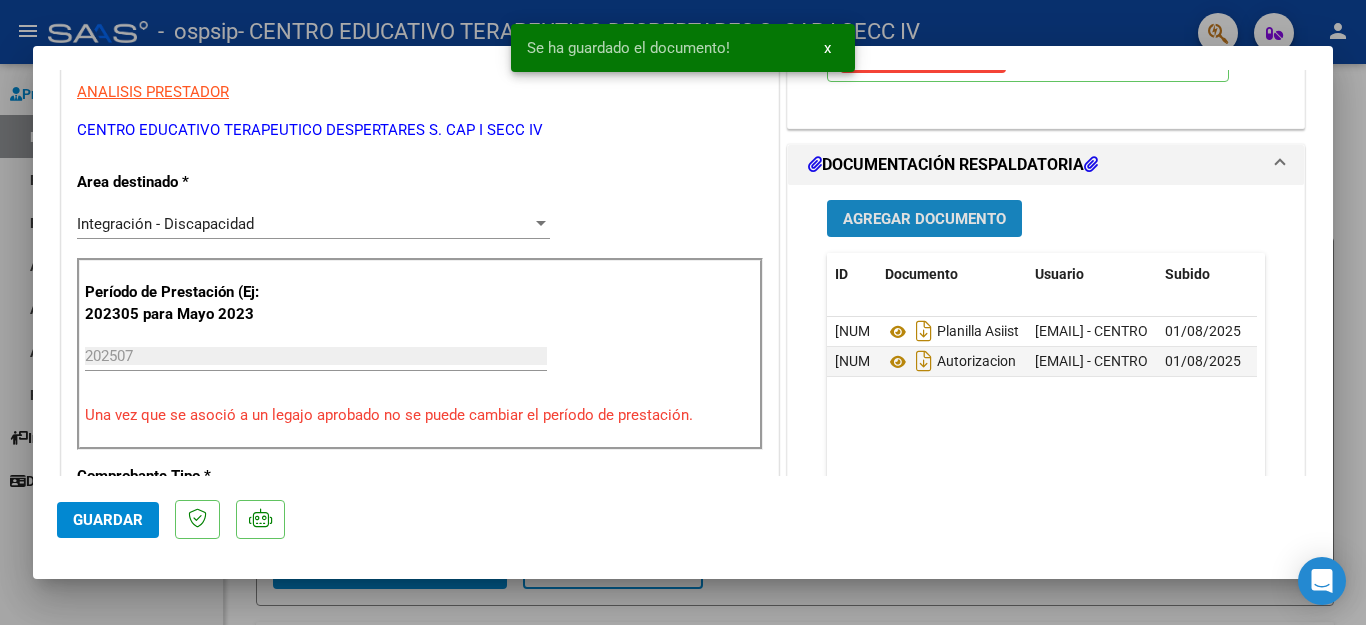 click on "Agregar Documento" at bounding box center [924, 219] 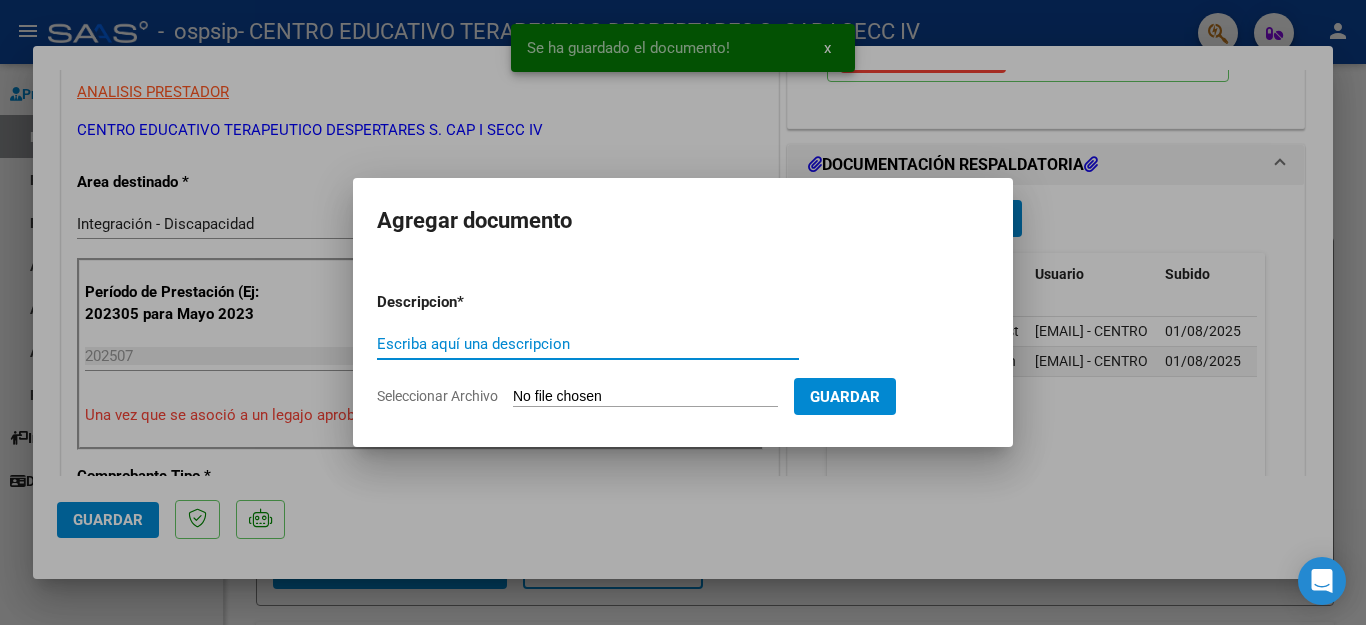 click on "Escriba aquí una descripcion" at bounding box center [588, 344] 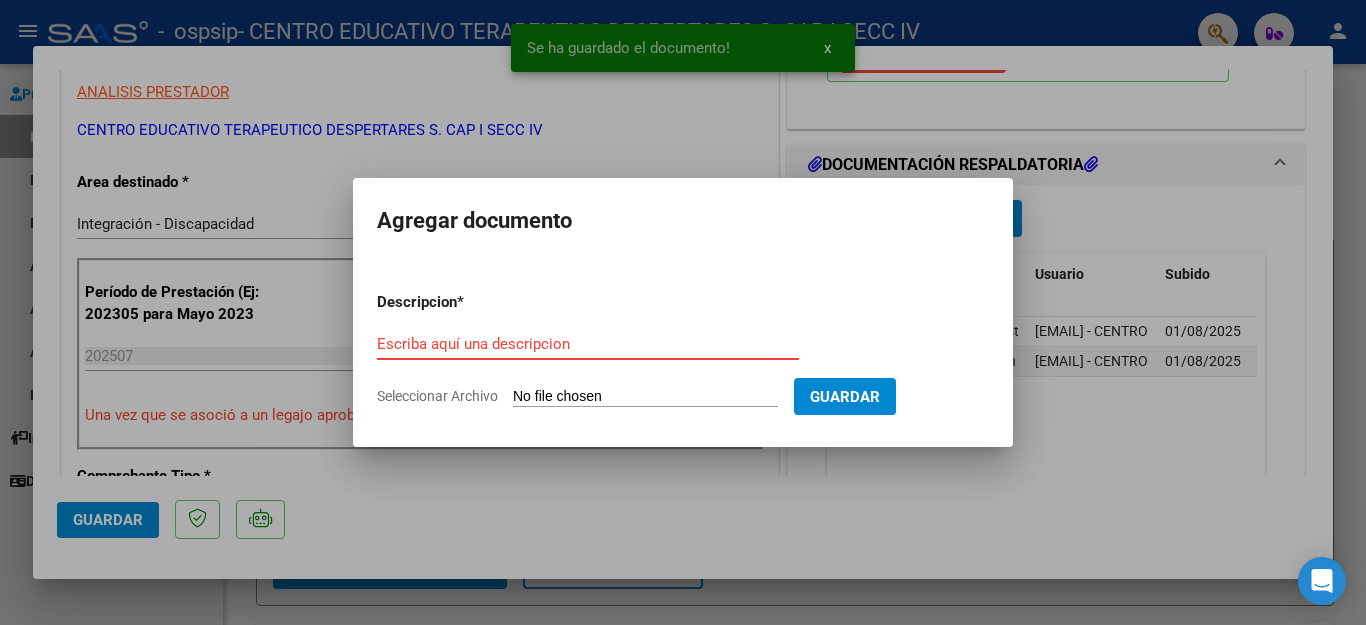 click on "Escriba aquí una descripcion" at bounding box center [588, 344] 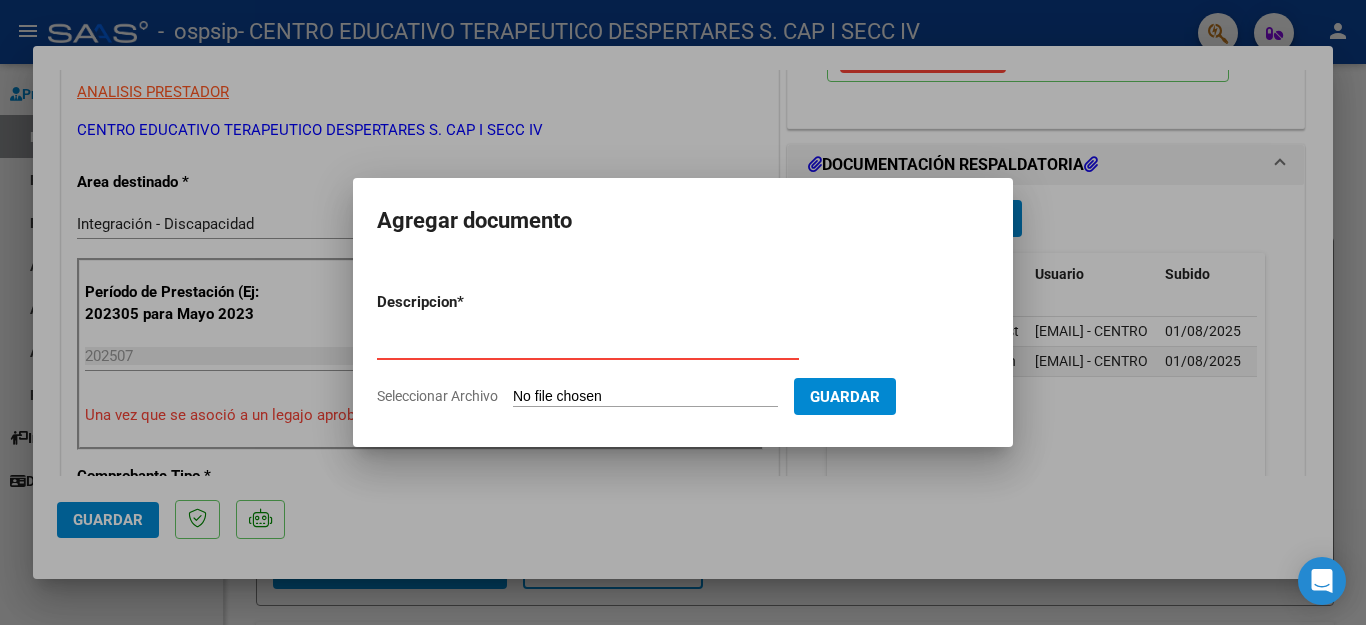 type on "constancia afip" 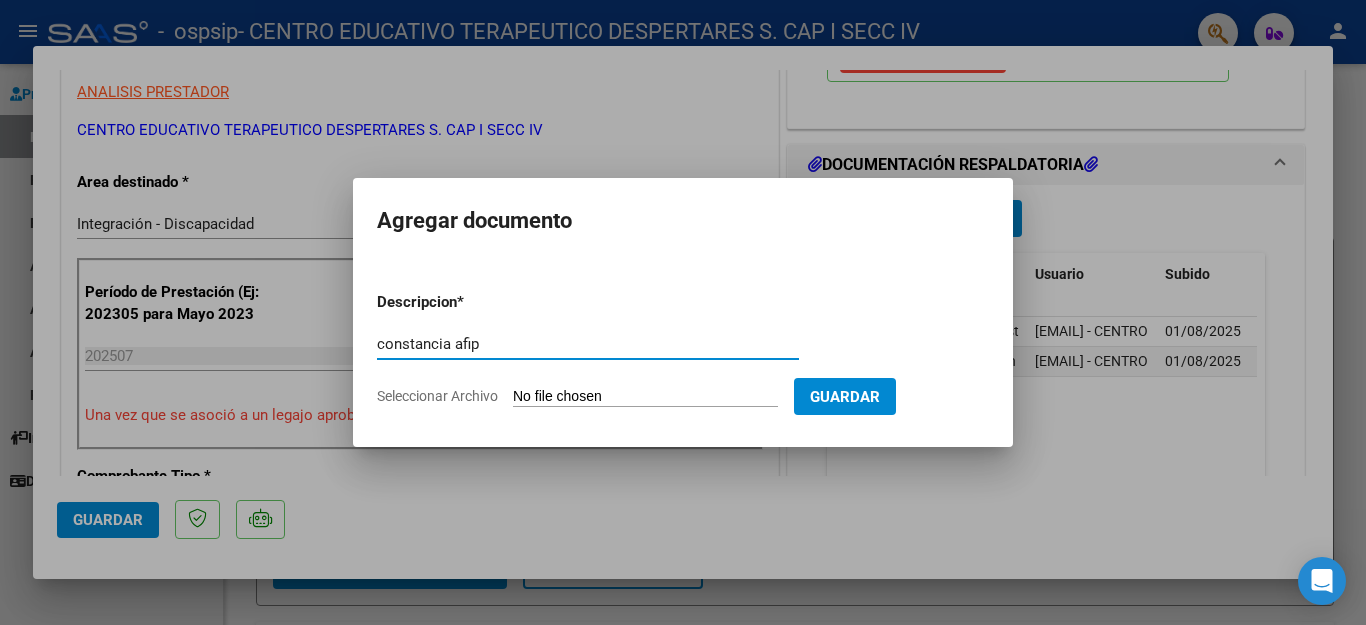 click on "Seleccionar Archivo" 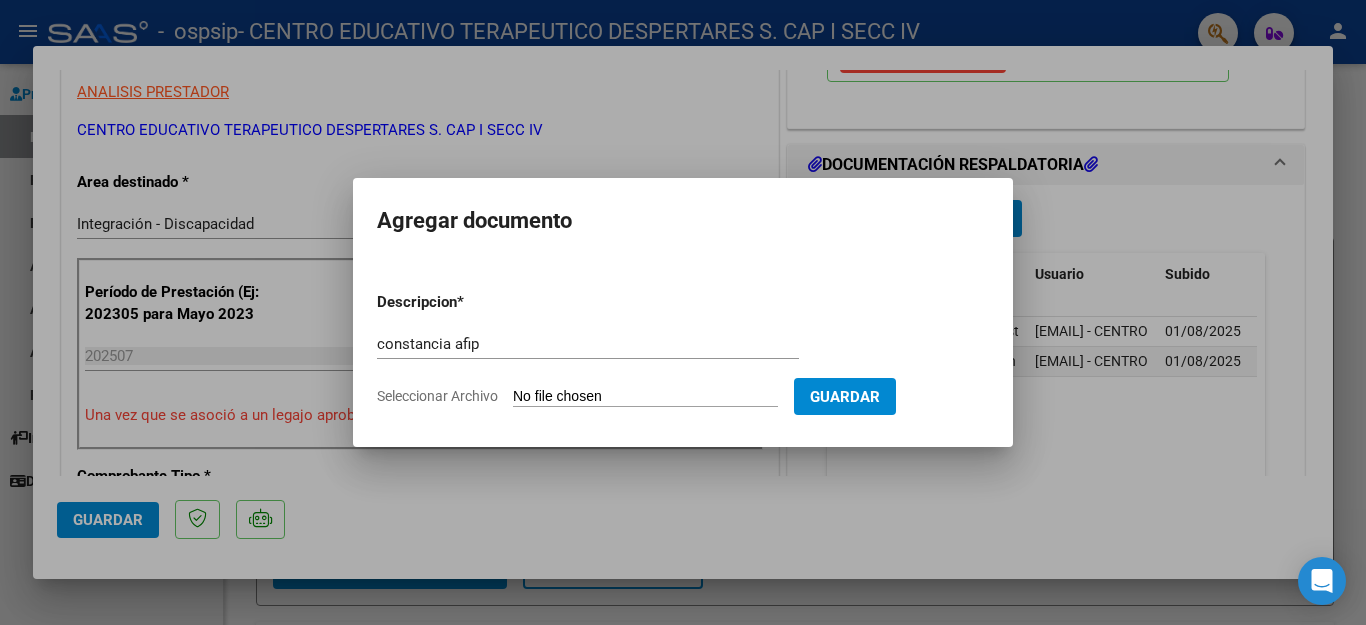 type on "C:\fakepath\AFIP - CONSTANCIA CET.pdf" 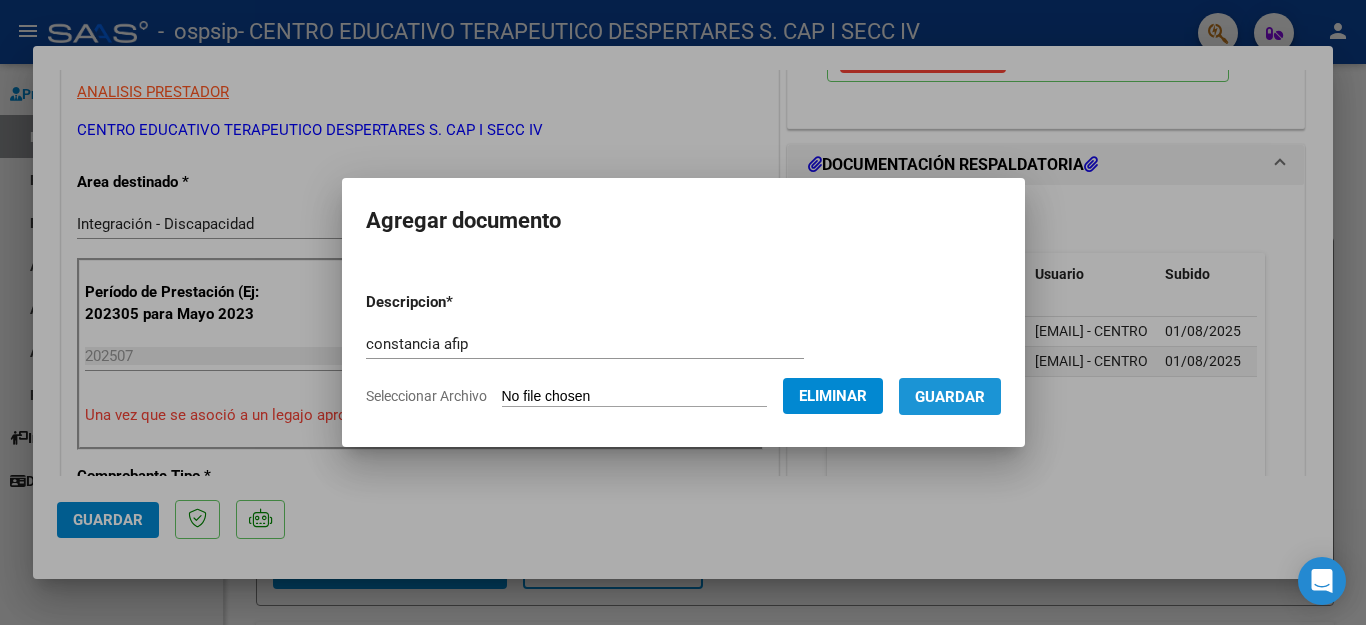 click on "Guardar" at bounding box center (950, 397) 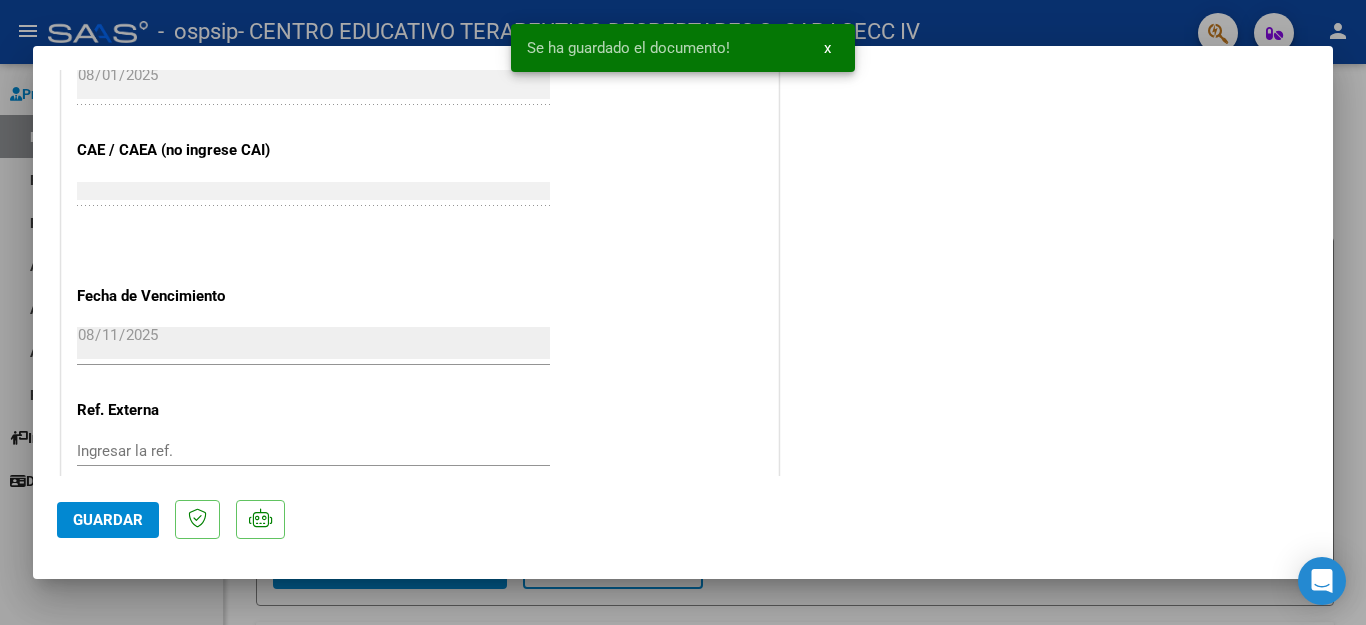scroll, scrollTop: 1359, scrollLeft: 0, axis: vertical 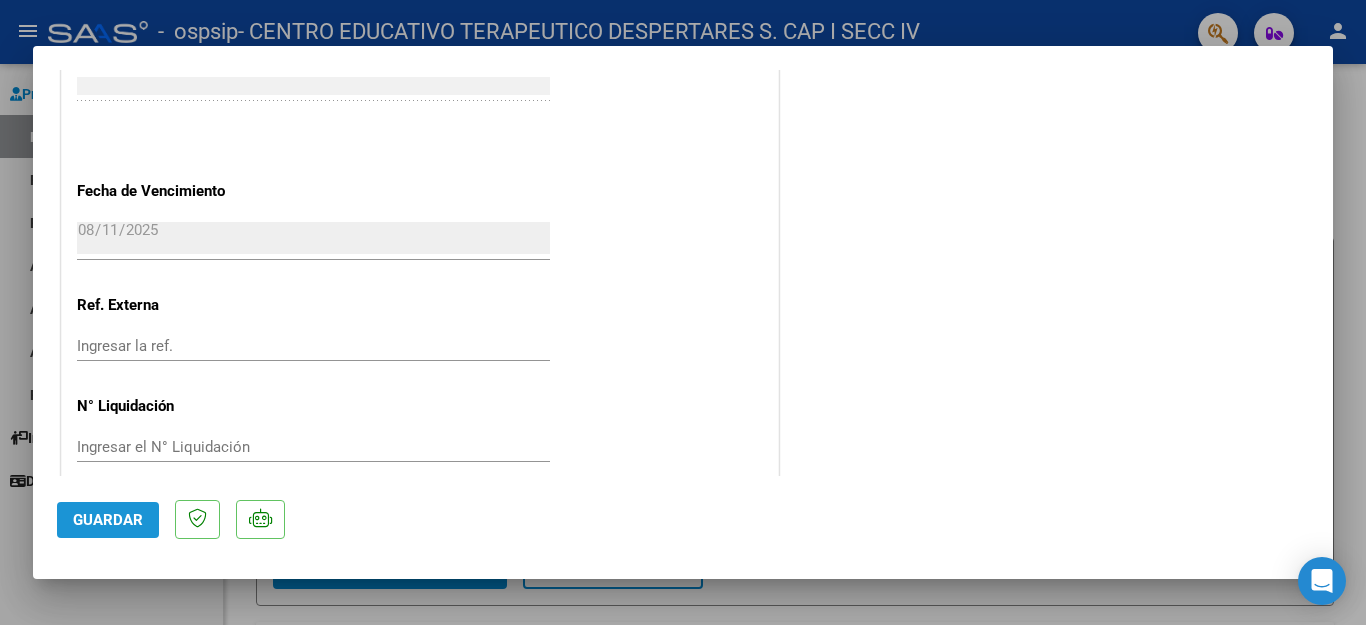 click on "Guardar" 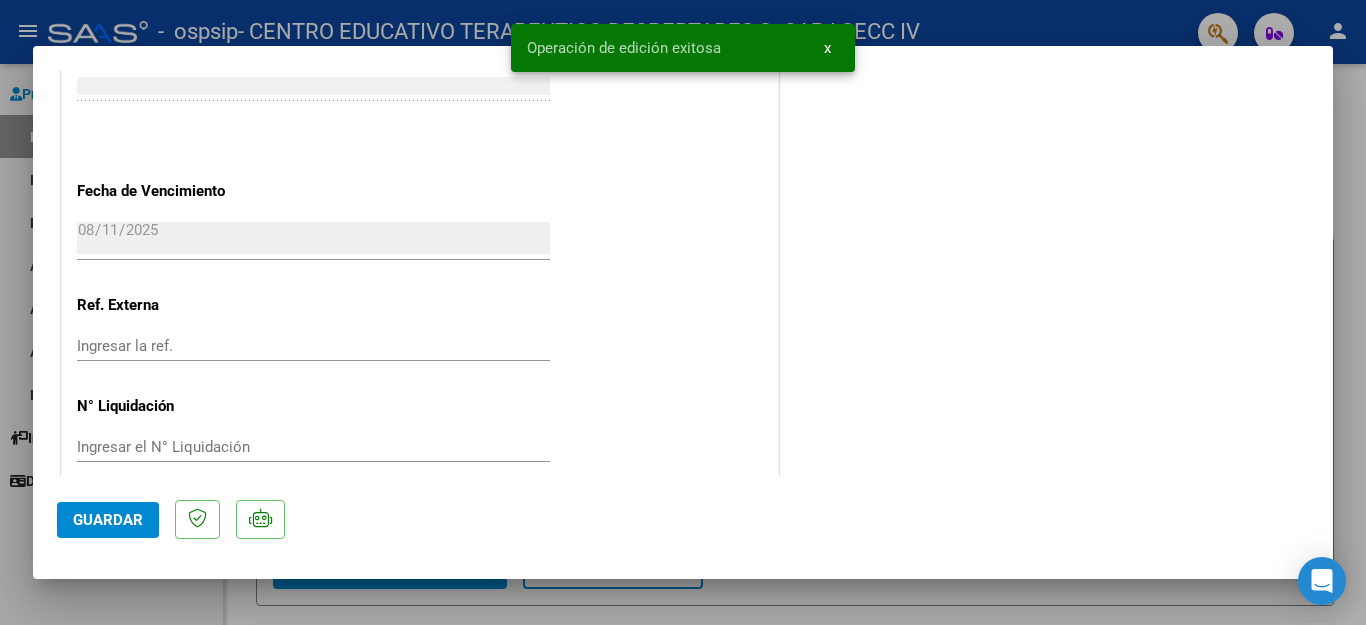 click on "x" at bounding box center (827, 48) 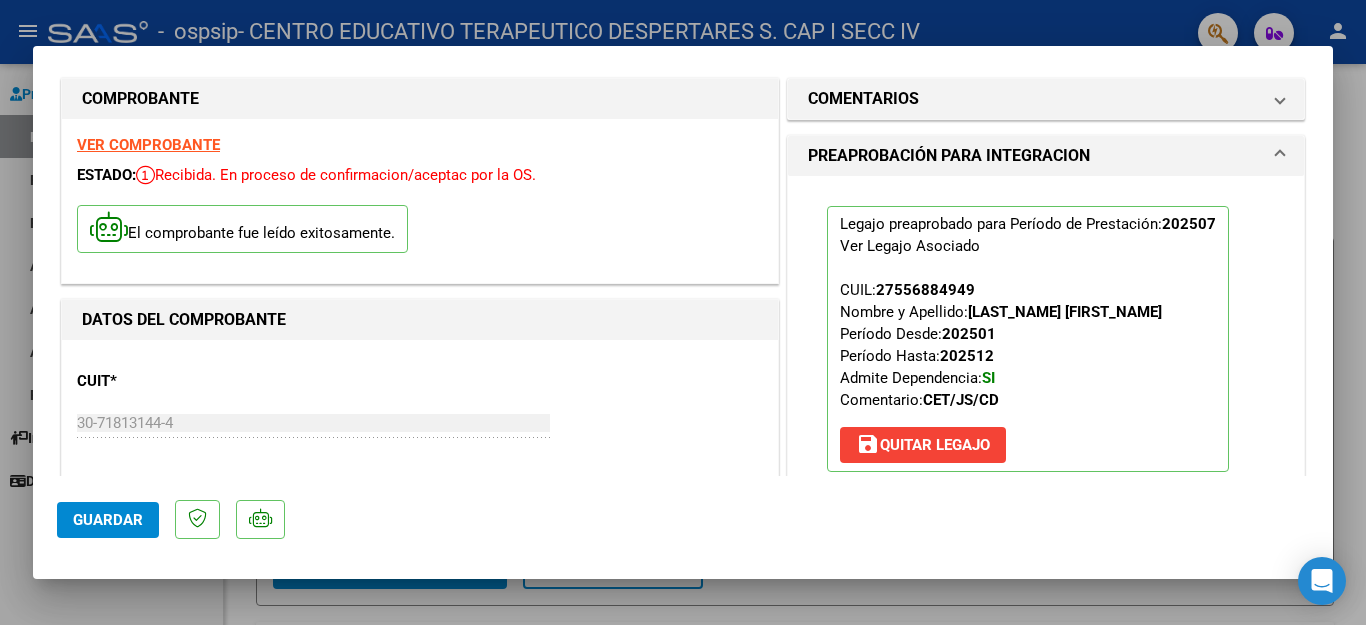 scroll, scrollTop: 0, scrollLeft: 0, axis: both 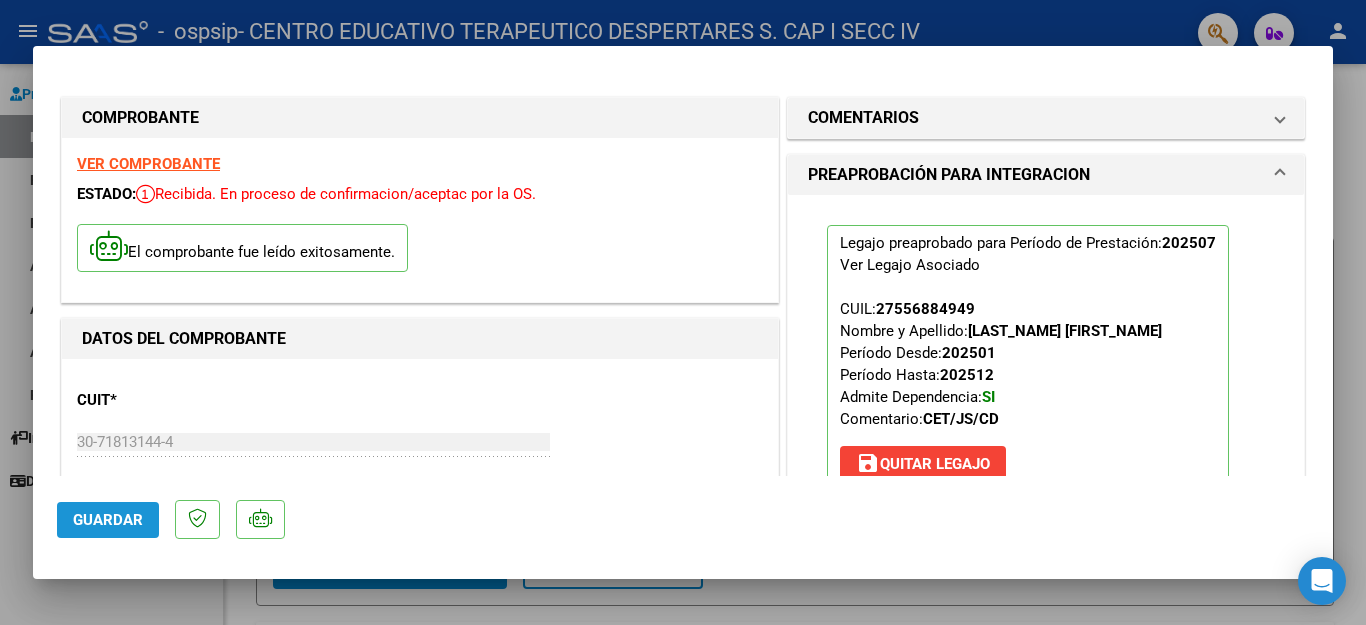 click on "Guardar" 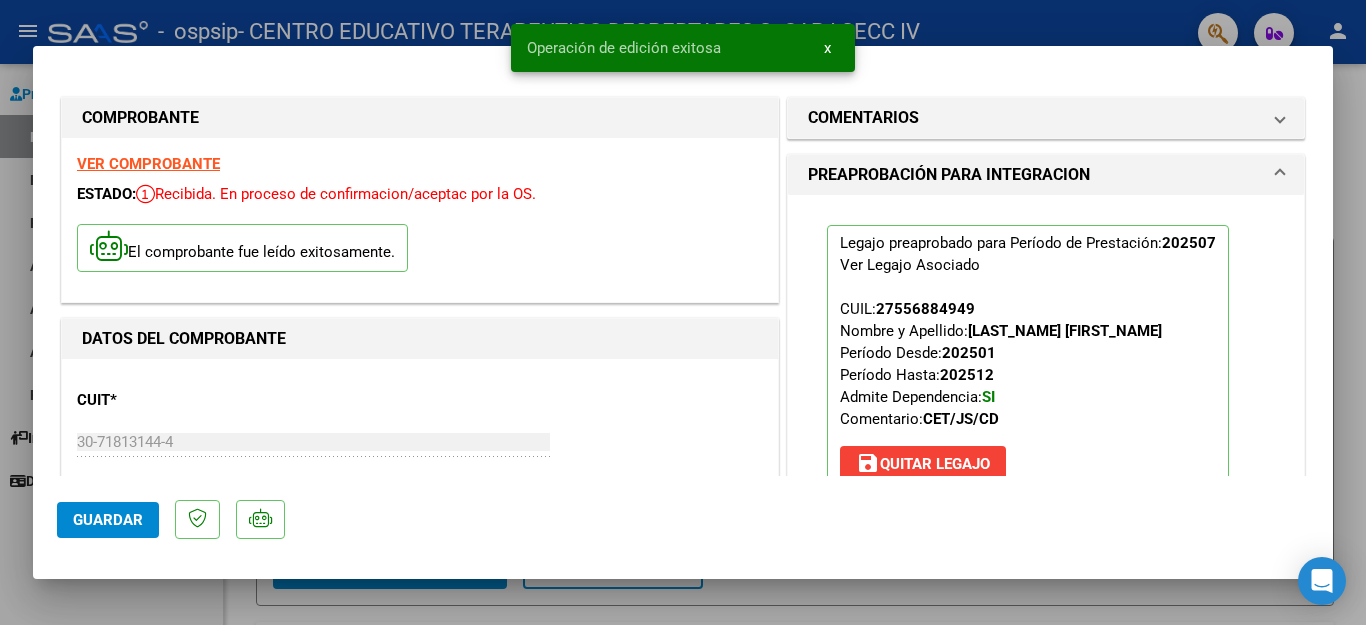 click on "x" at bounding box center (827, 48) 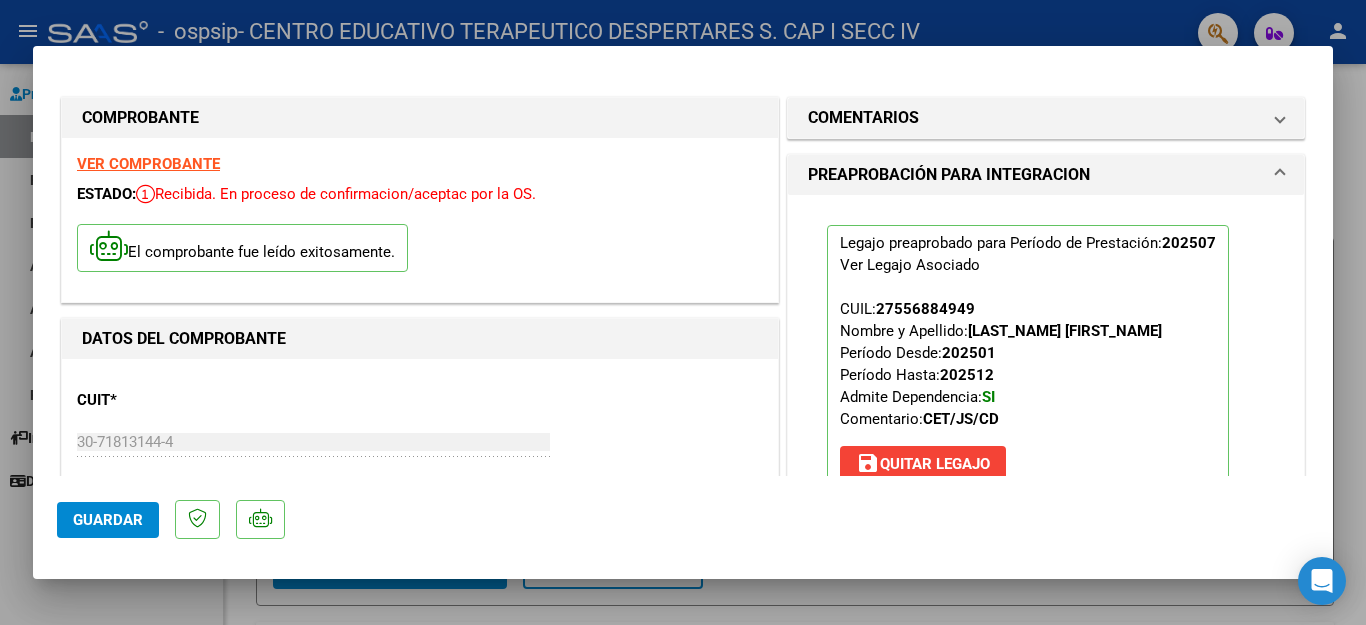click at bounding box center (683, 312) 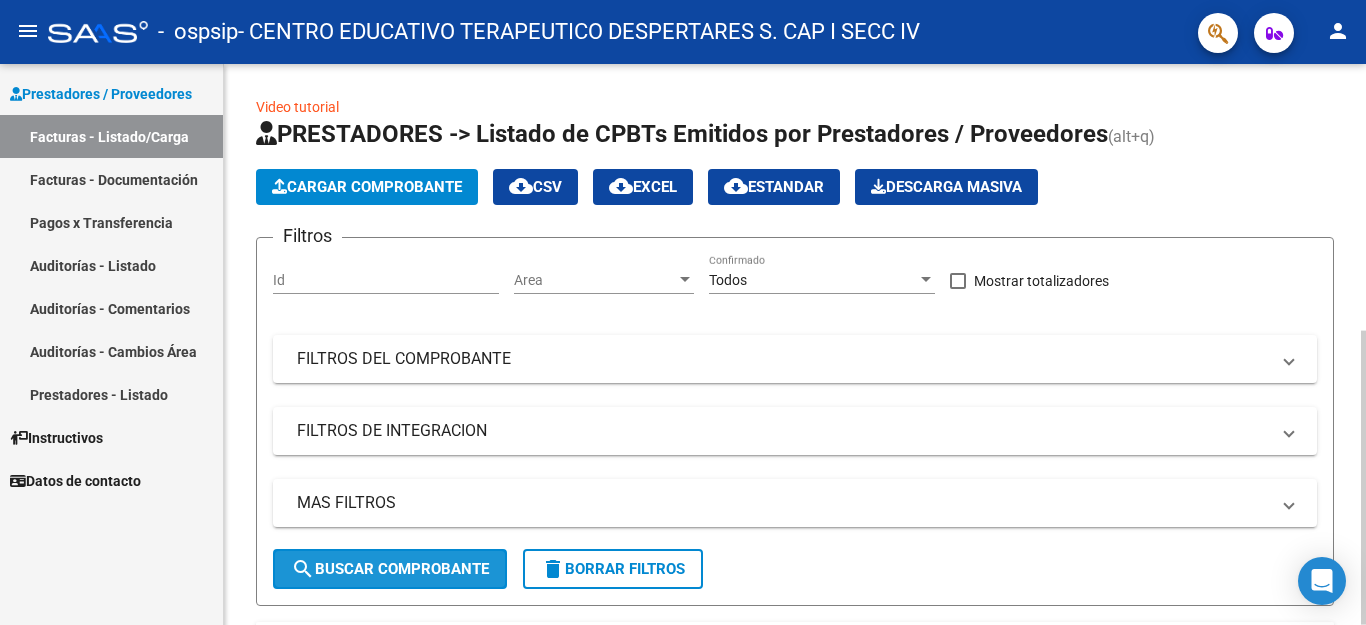 click on "search  Buscar Comprobante" 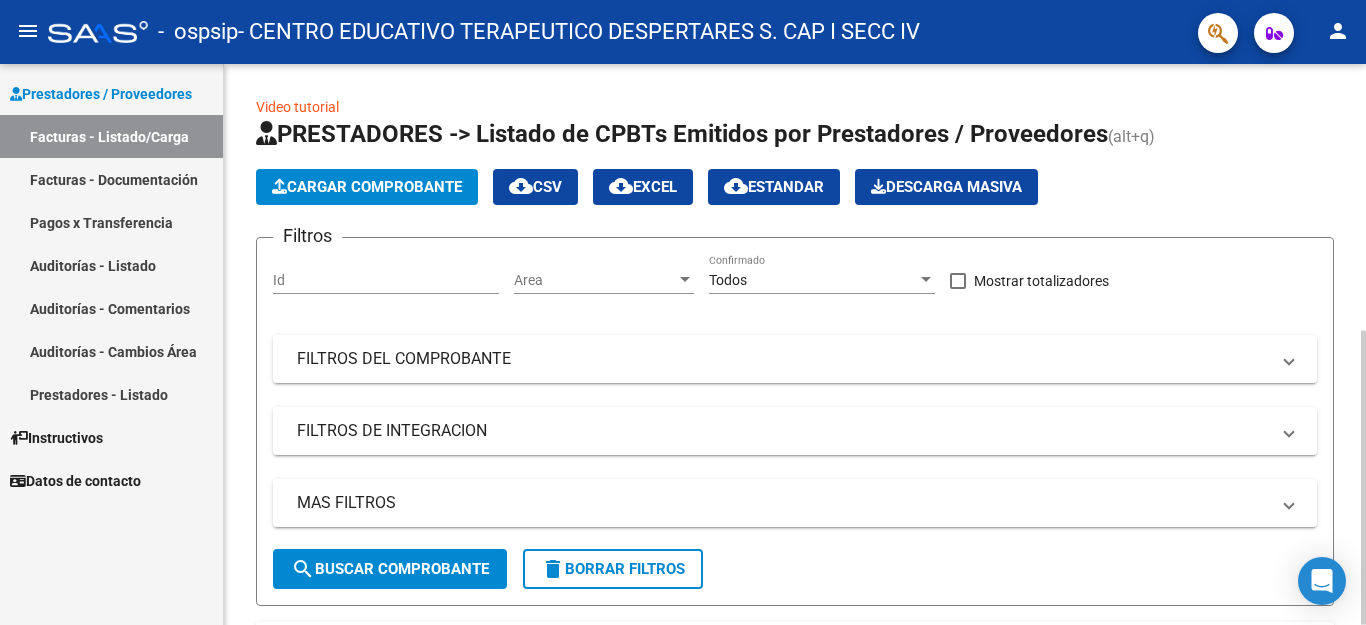 scroll, scrollTop: 179, scrollLeft: 0, axis: vertical 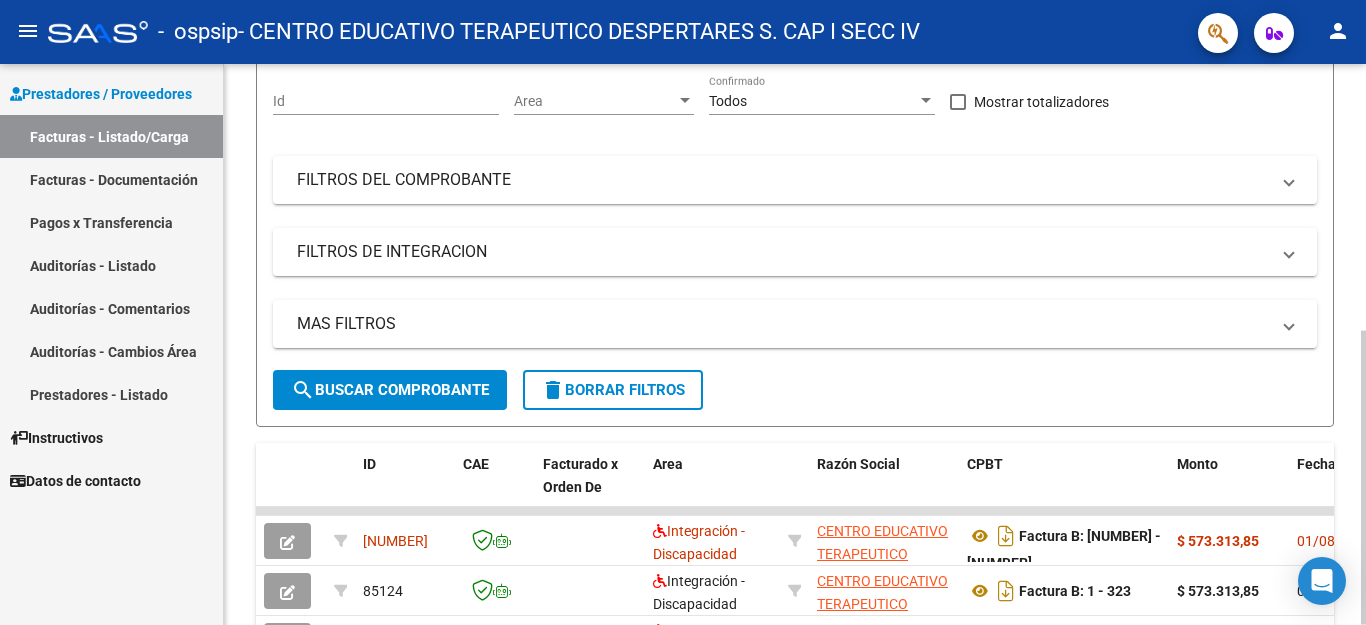 click 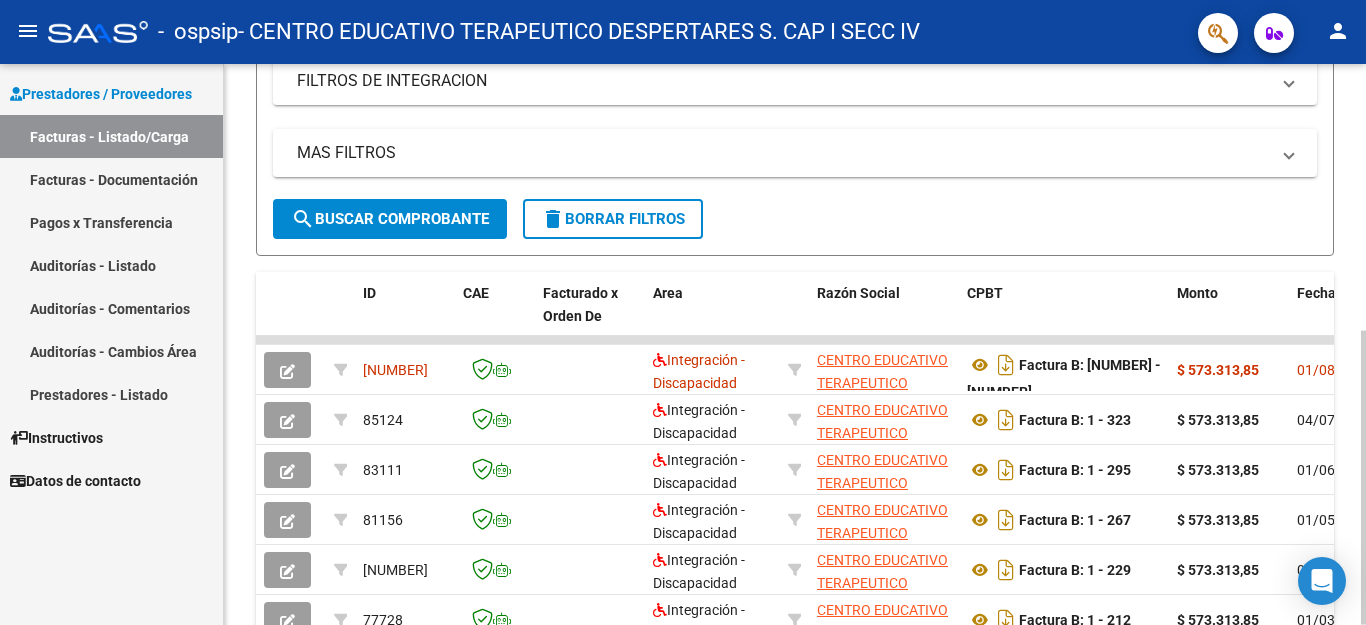 scroll, scrollTop: 352, scrollLeft: 0, axis: vertical 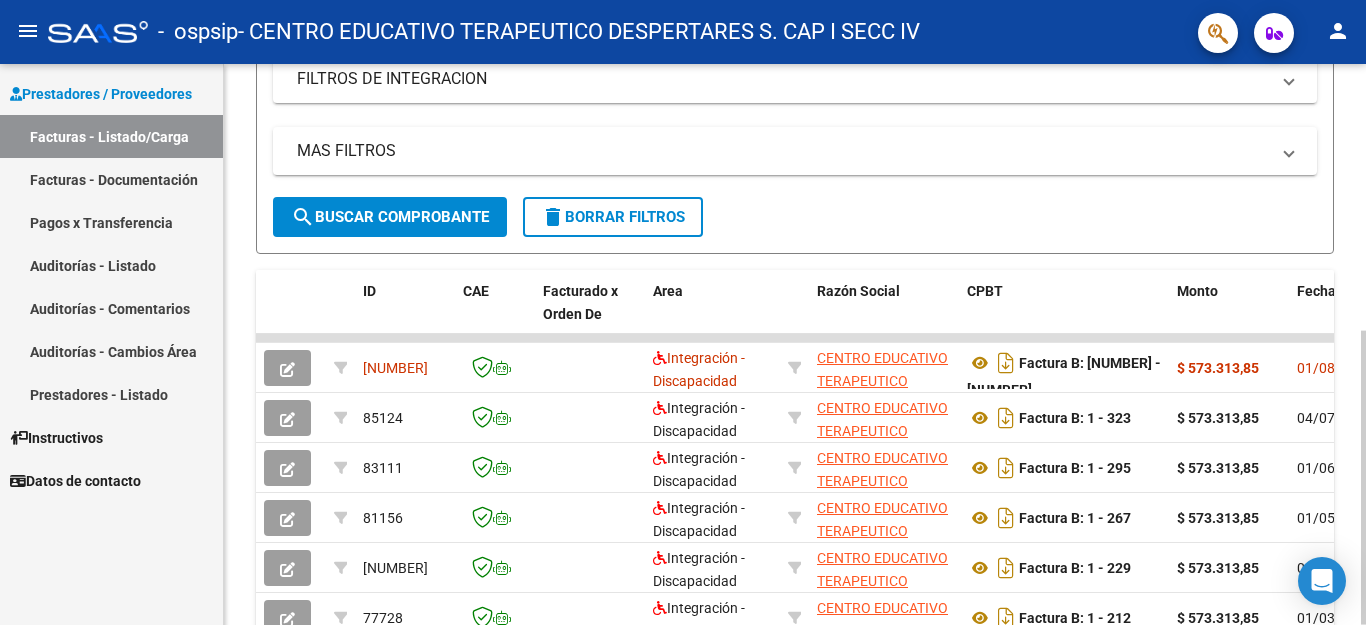 click 